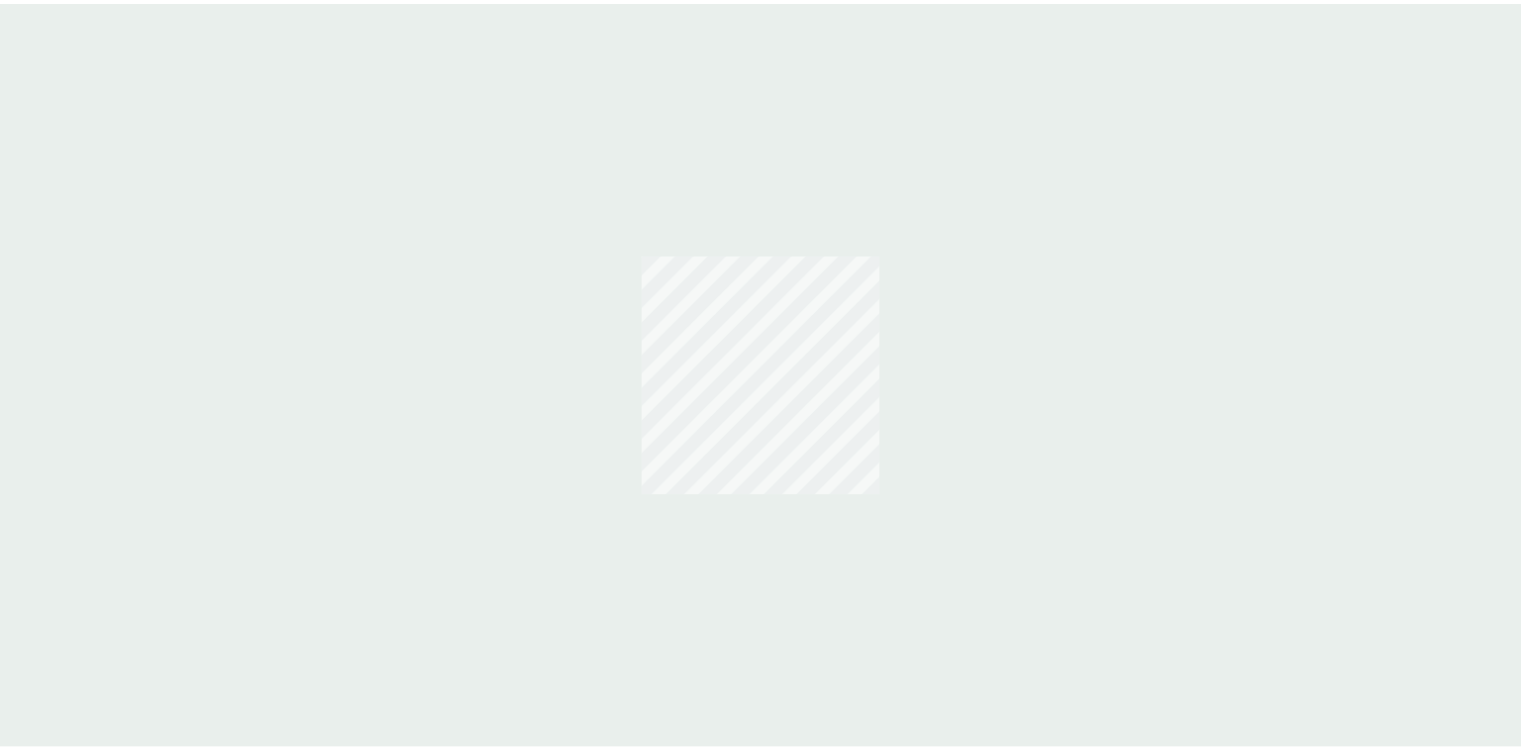 scroll, scrollTop: 0, scrollLeft: 0, axis: both 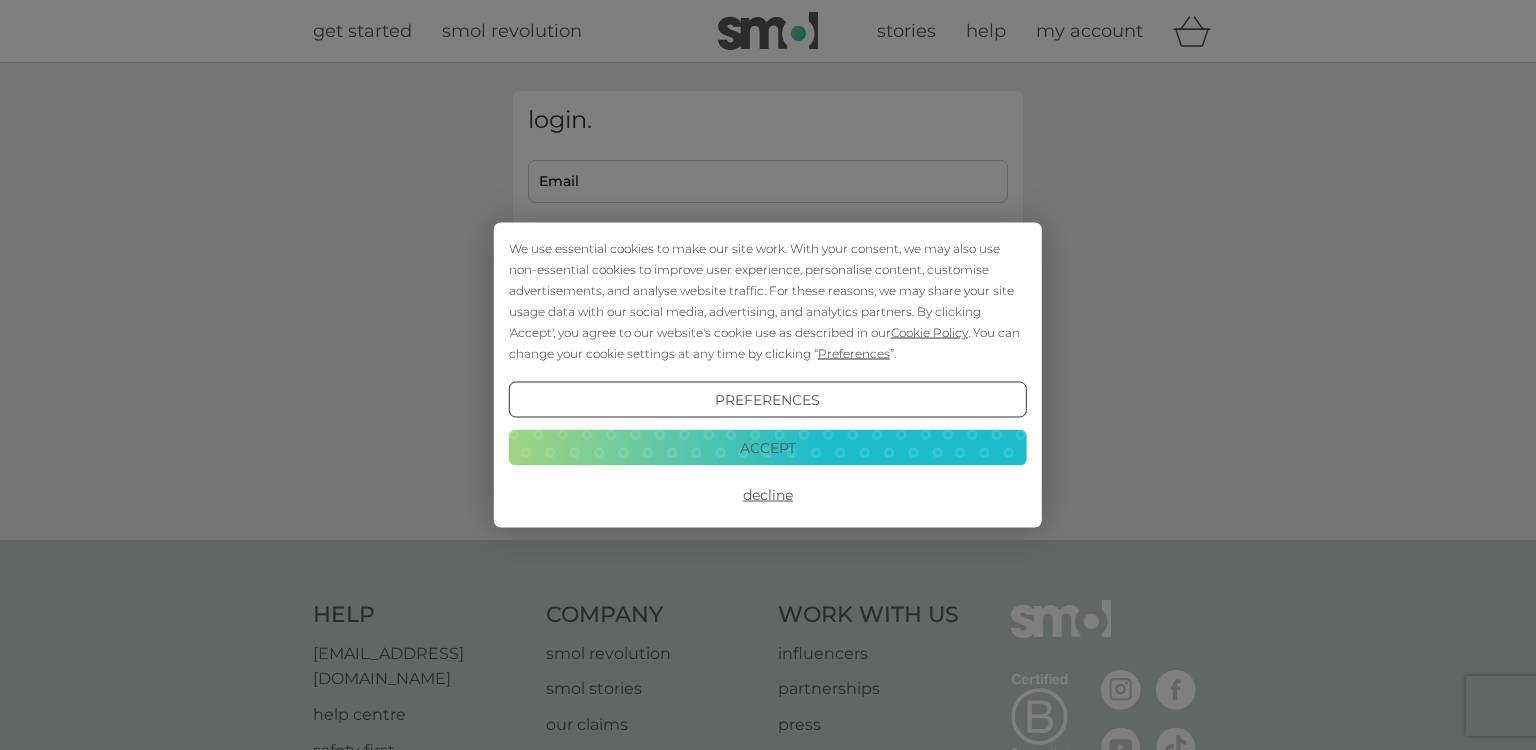 click on "We use essential cookies to make our site work. With your consent, we may also use non-essential cookies to improve user experience, personalise content, customise advertisements, and analyse website traffic. For these reasons, we may share your site usage data with our social media, advertising, and analytics partners. By clicking 'Accept', you agree to our website's cookie use as described in our  Cookie Policy . You can change your cookie settings at any time by clicking “ Preferences ”. Preferences Decline Accept" at bounding box center (768, 375) 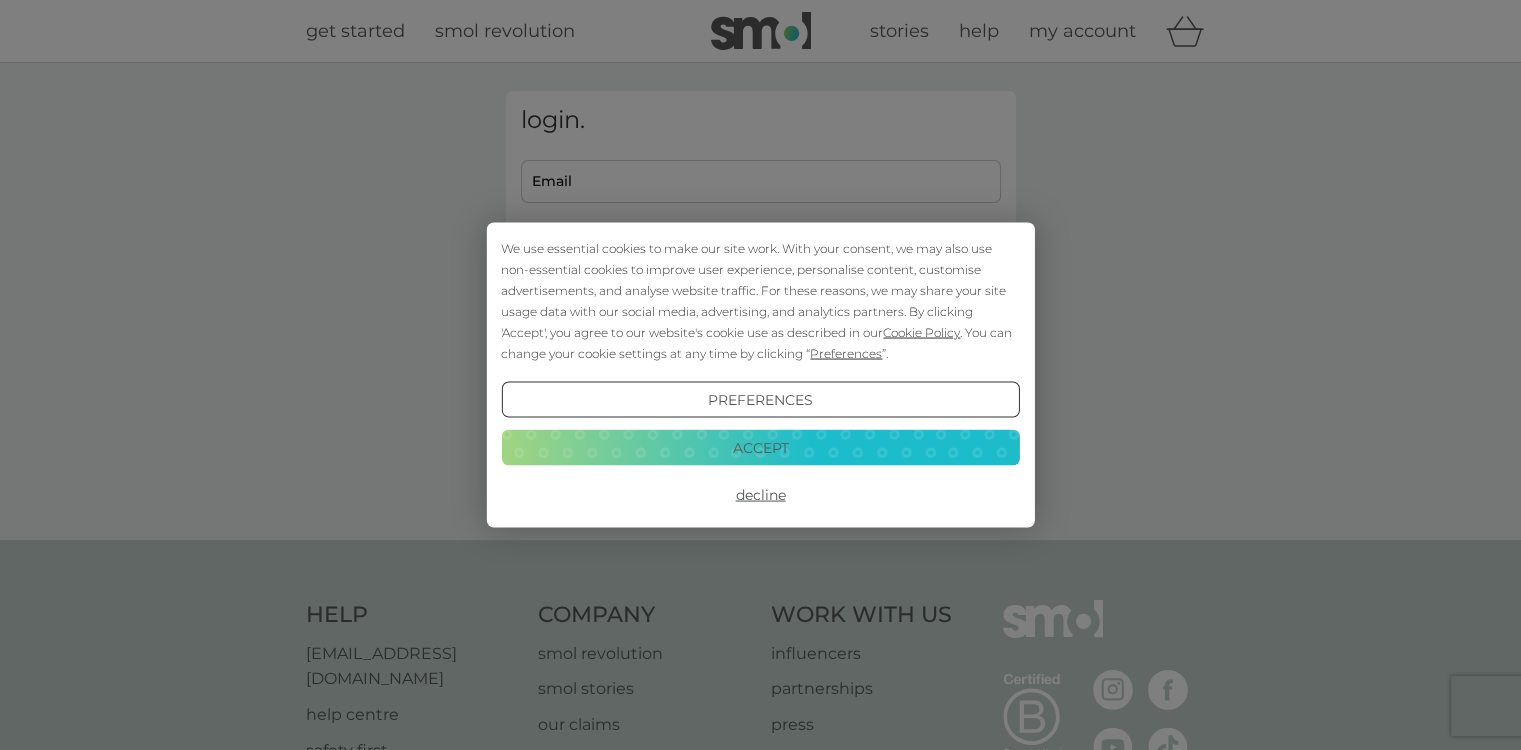 click on "Accept" at bounding box center (760, 447) 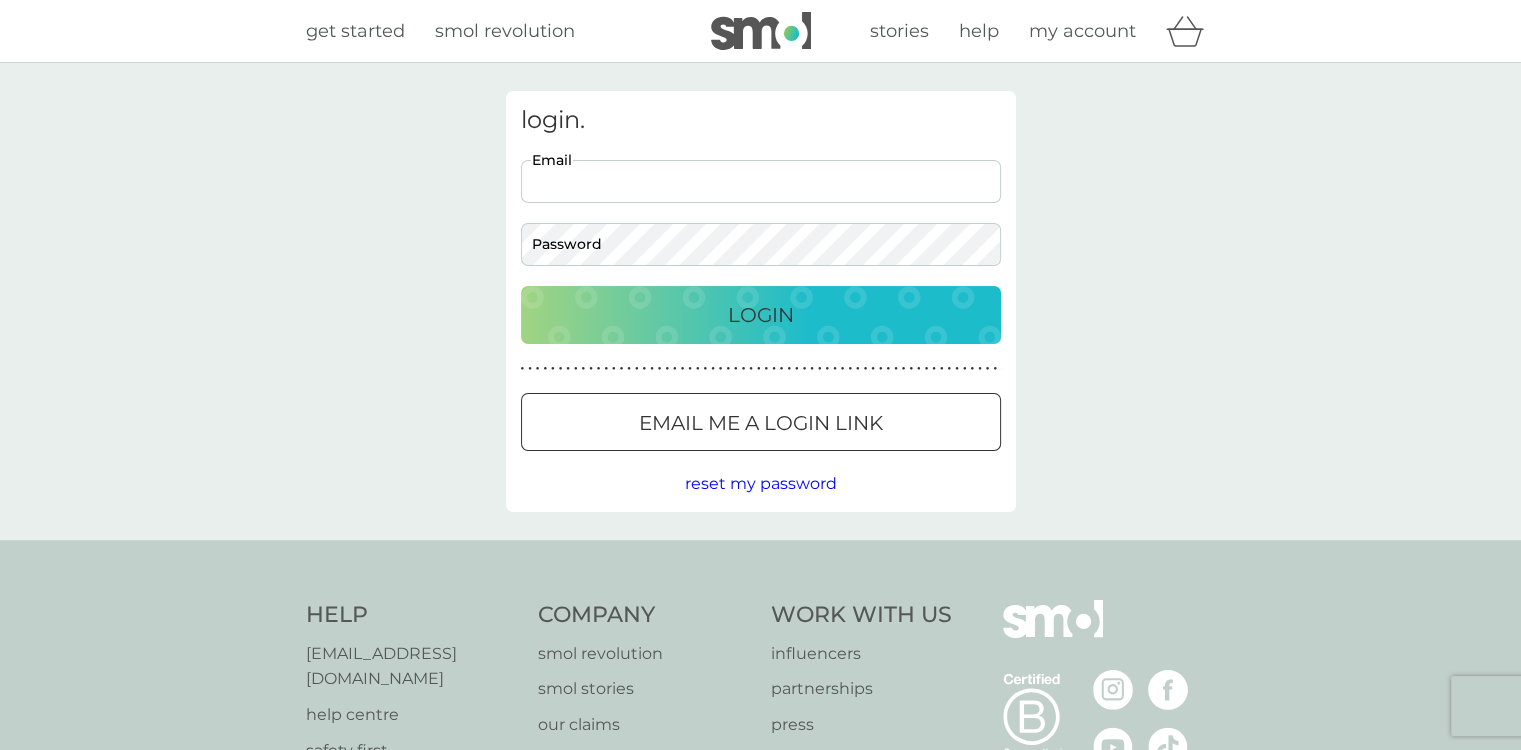 click on "Email" at bounding box center (761, 181) 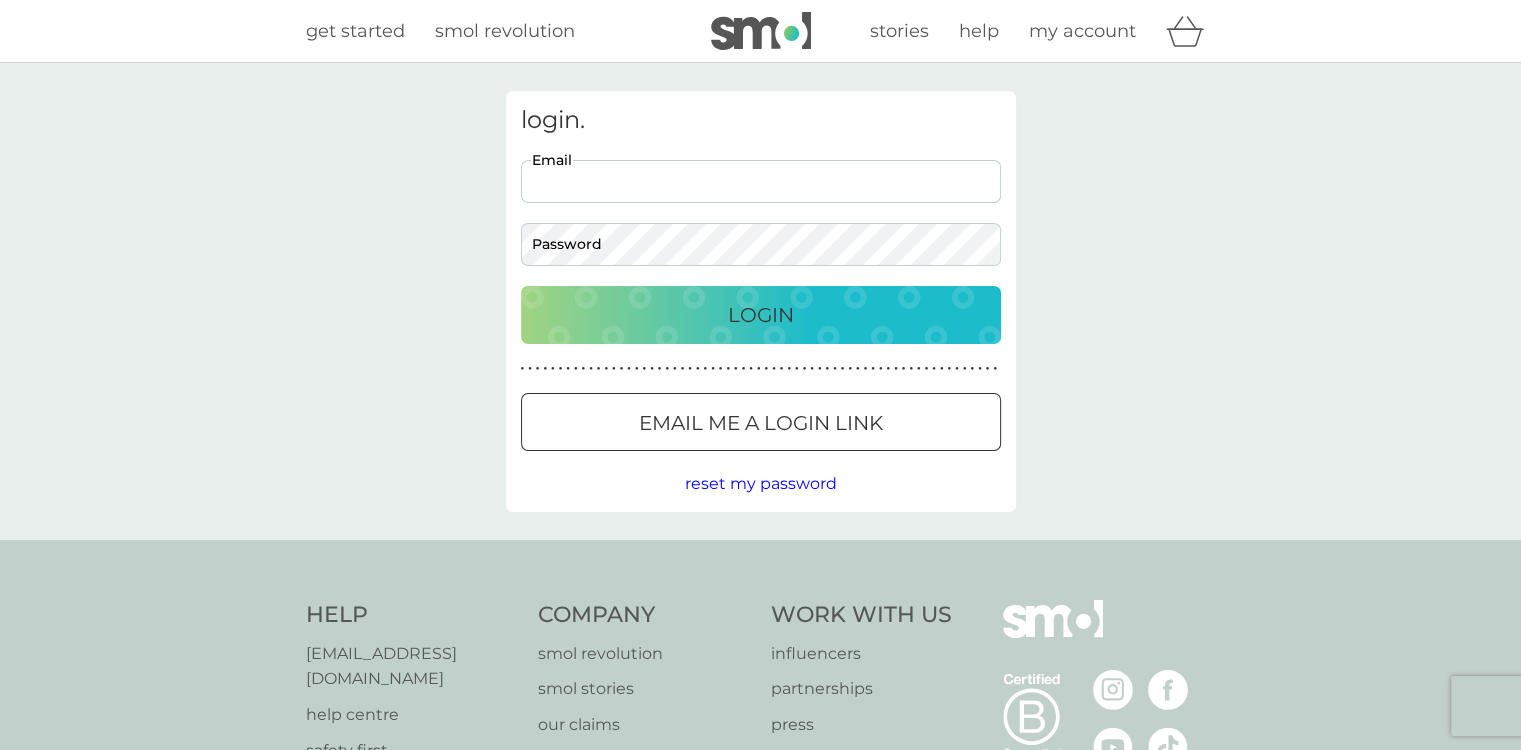 type on "hrsduffy@yahoo.co.uk" 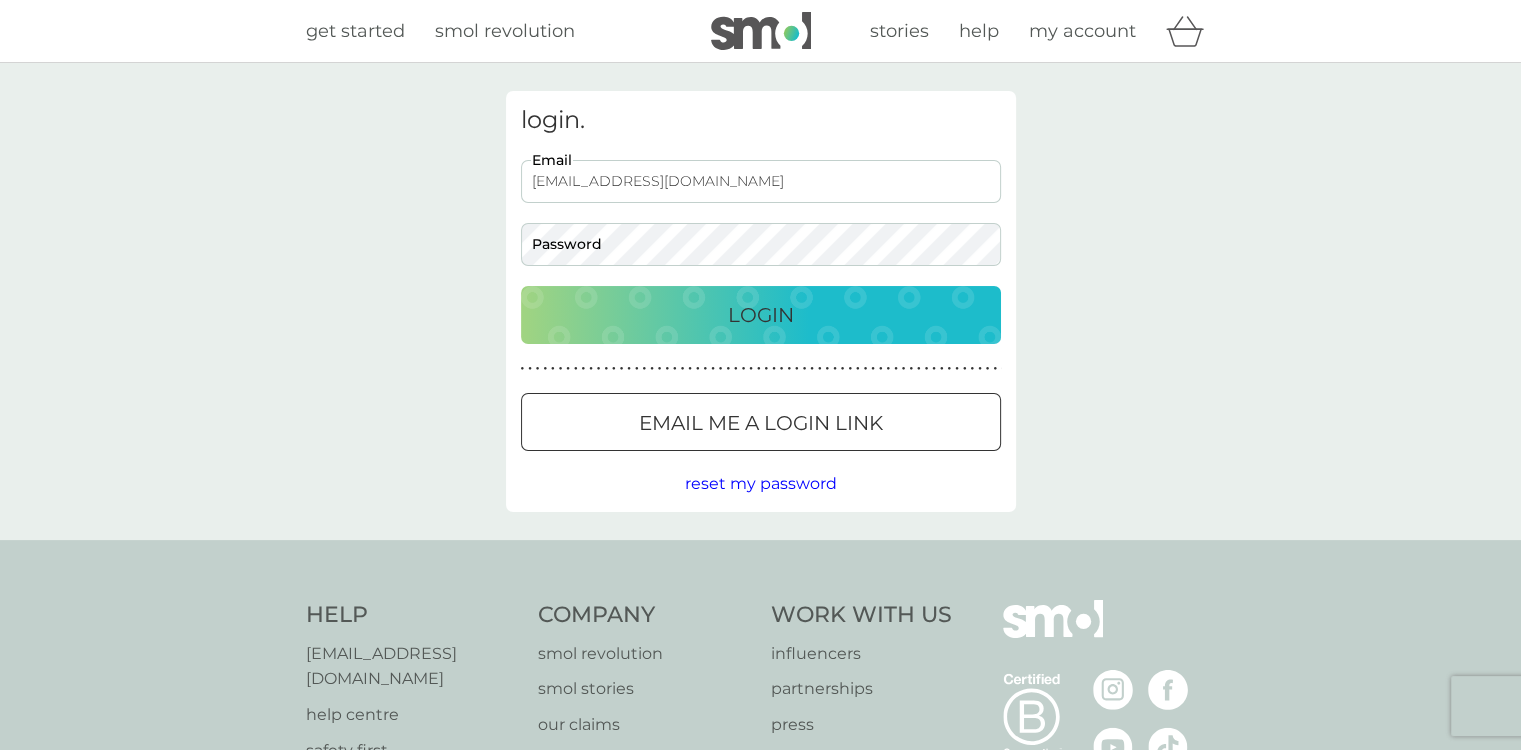 scroll, scrollTop: 0, scrollLeft: 0, axis: both 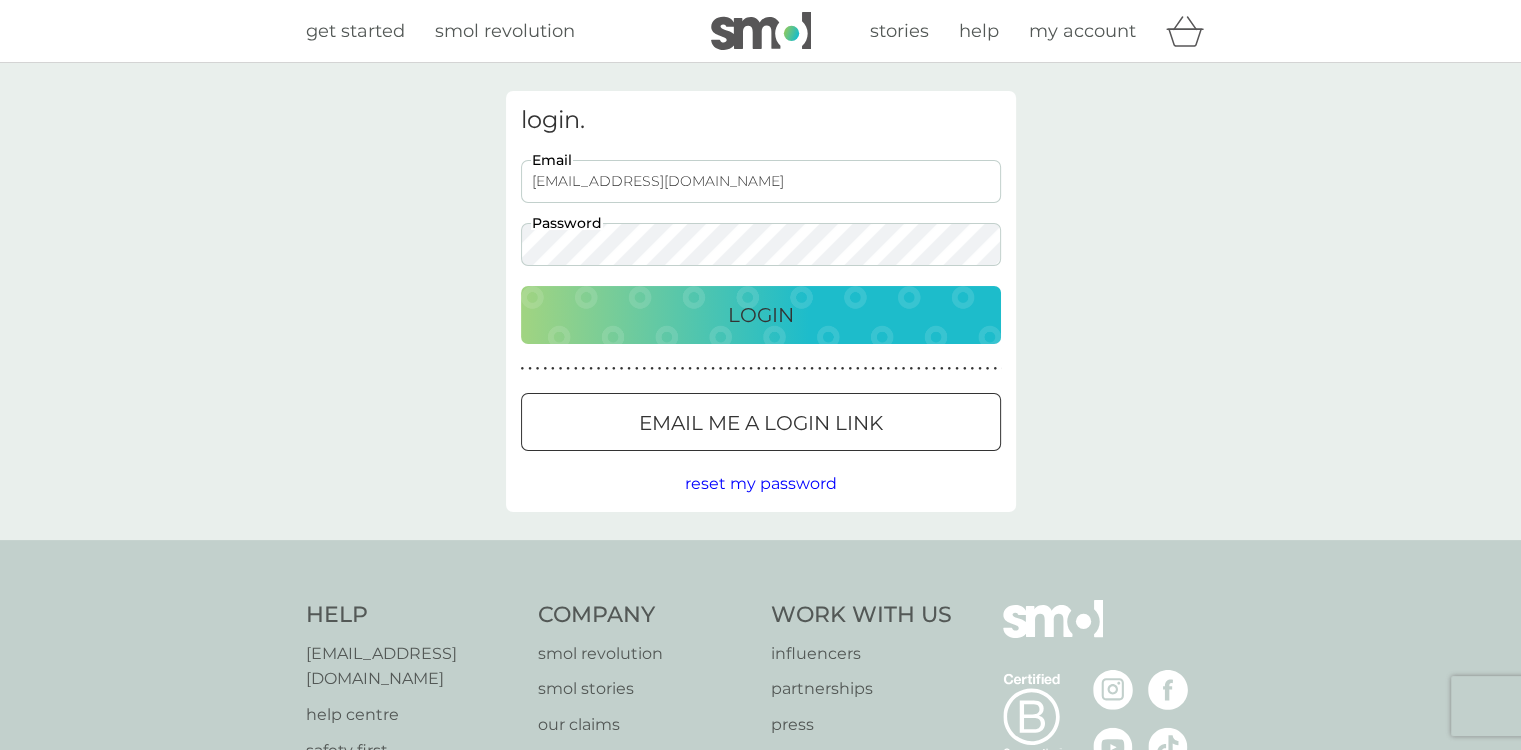 click on "Login" at bounding box center [761, 315] 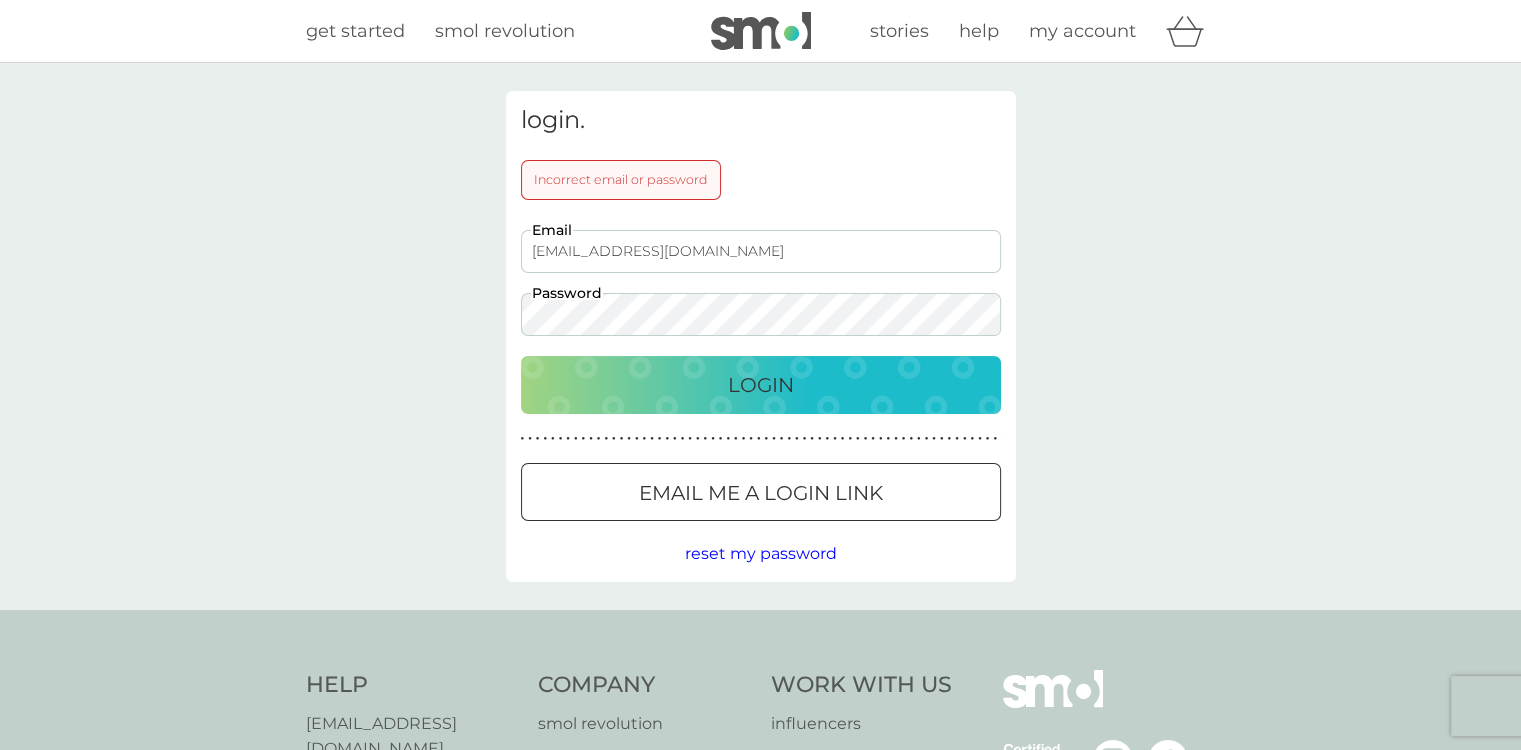 click on "Login" at bounding box center (761, 385) 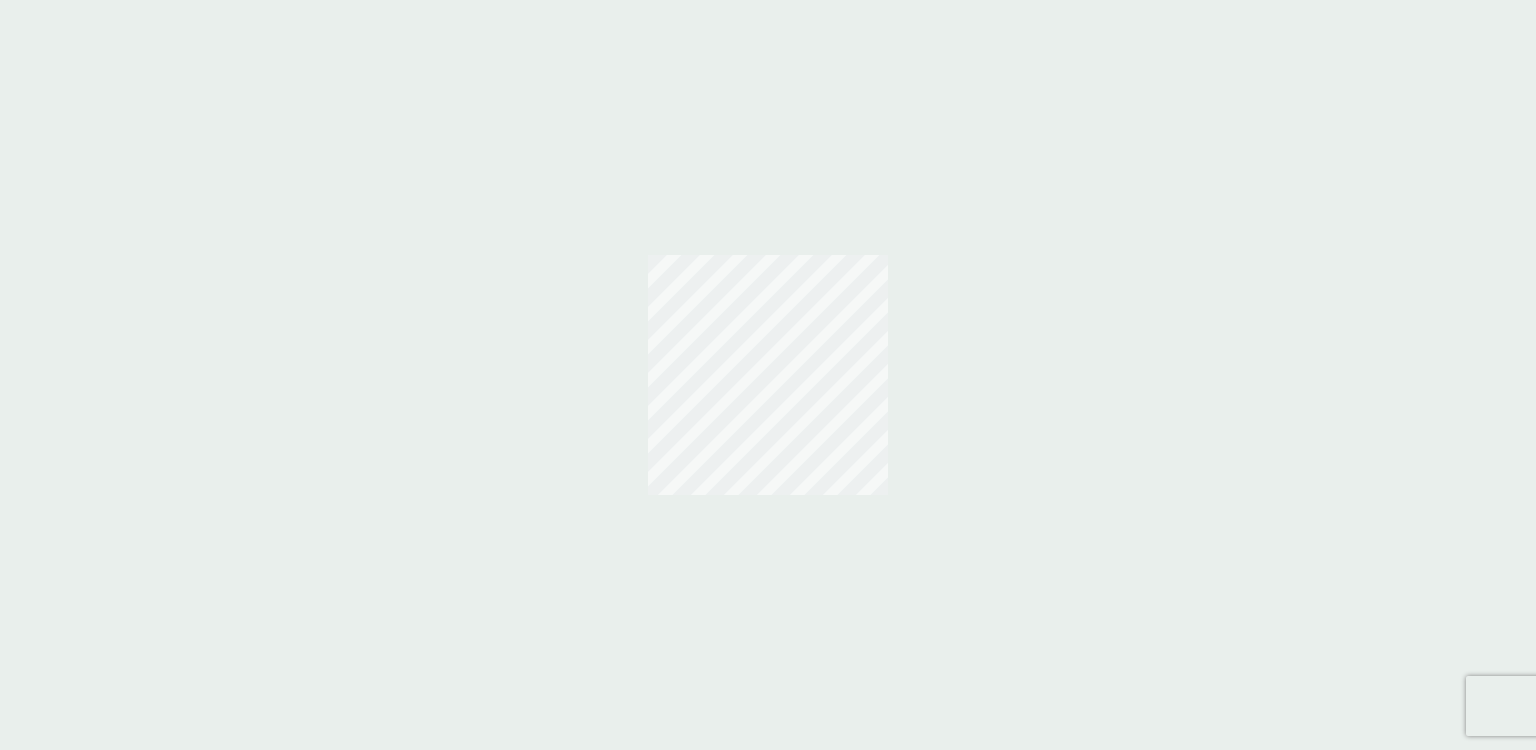 scroll, scrollTop: 0, scrollLeft: 0, axis: both 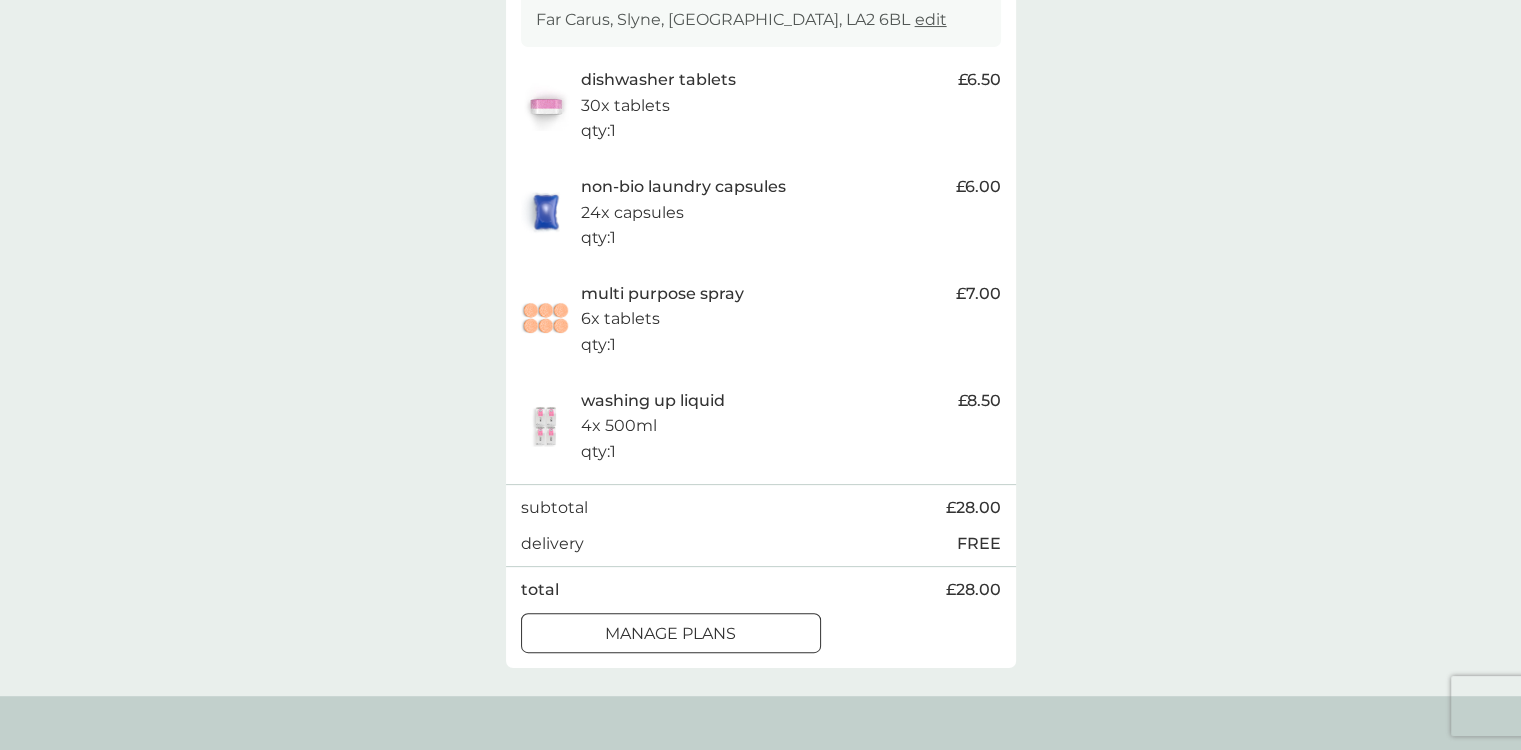 click on "manage plans" at bounding box center (670, 634) 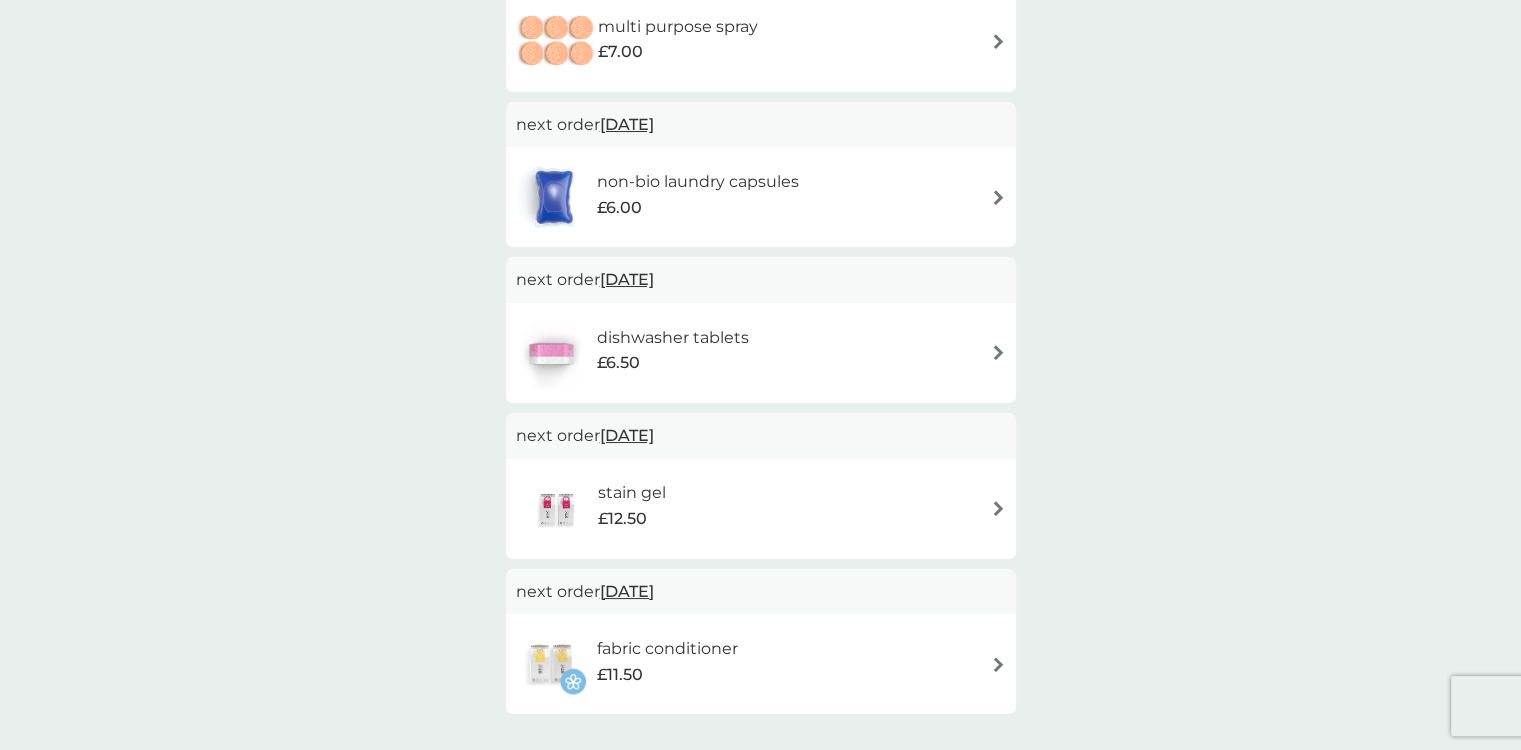 scroll, scrollTop: 0, scrollLeft: 0, axis: both 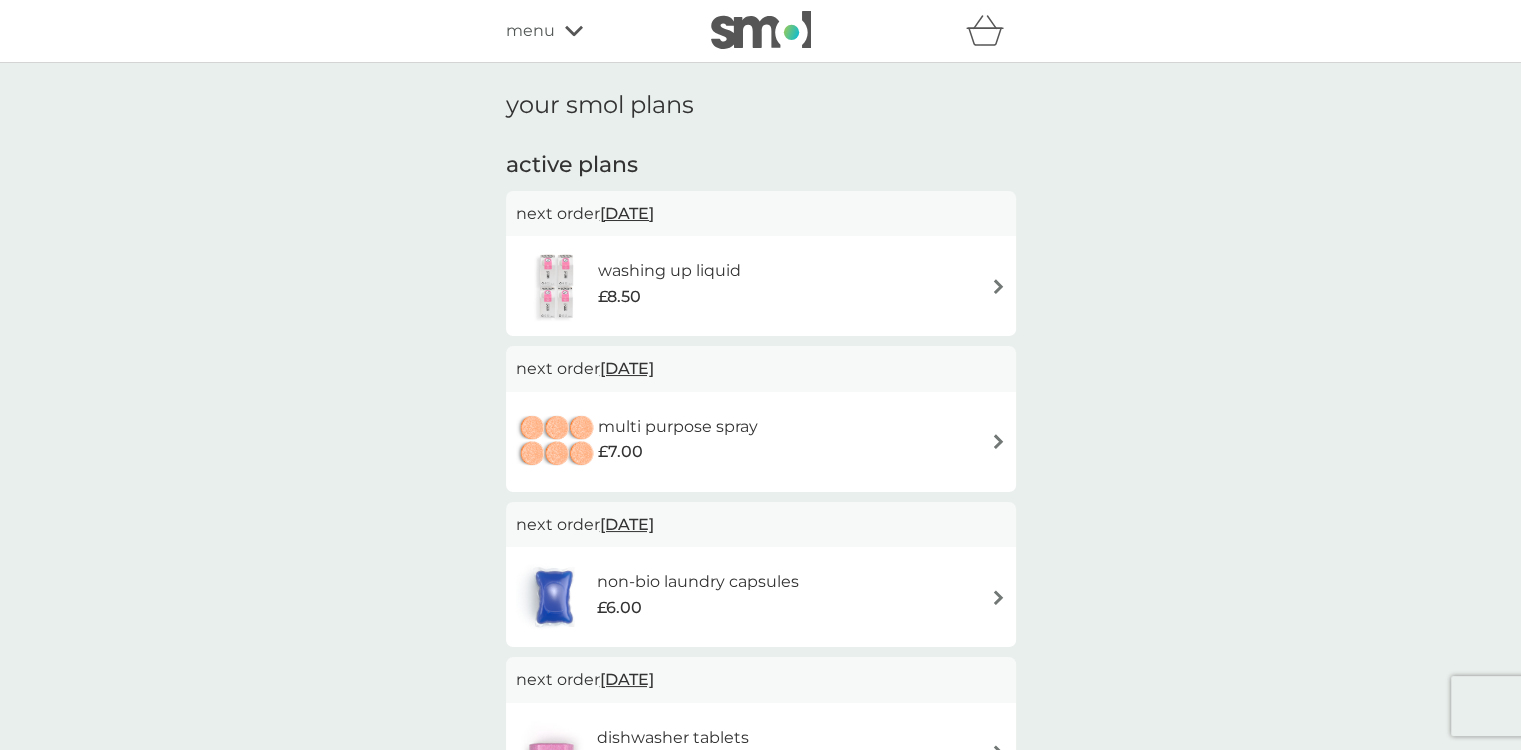 click on "washing up liquid £8.50" at bounding box center [761, 286] 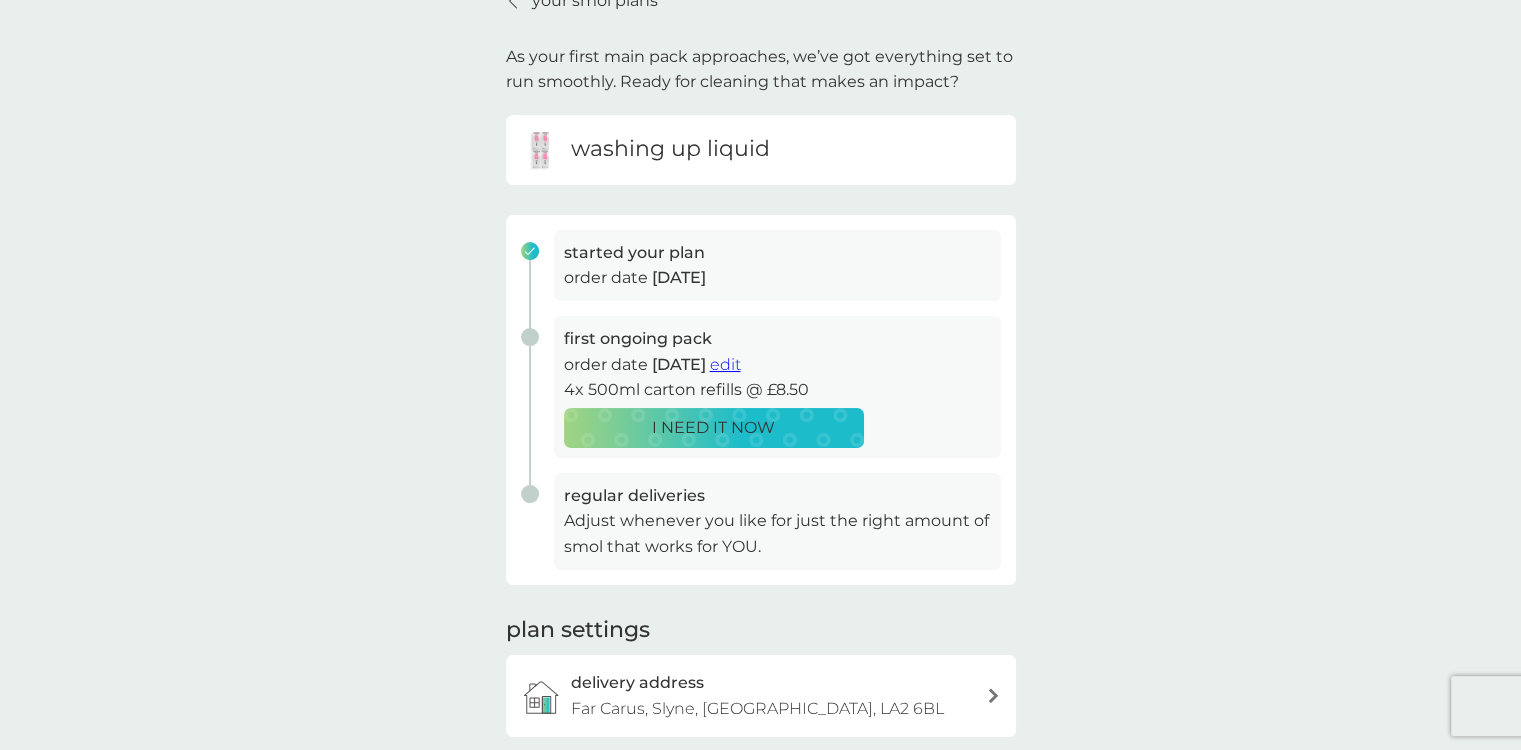 scroll, scrollTop: 100, scrollLeft: 0, axis: vertical 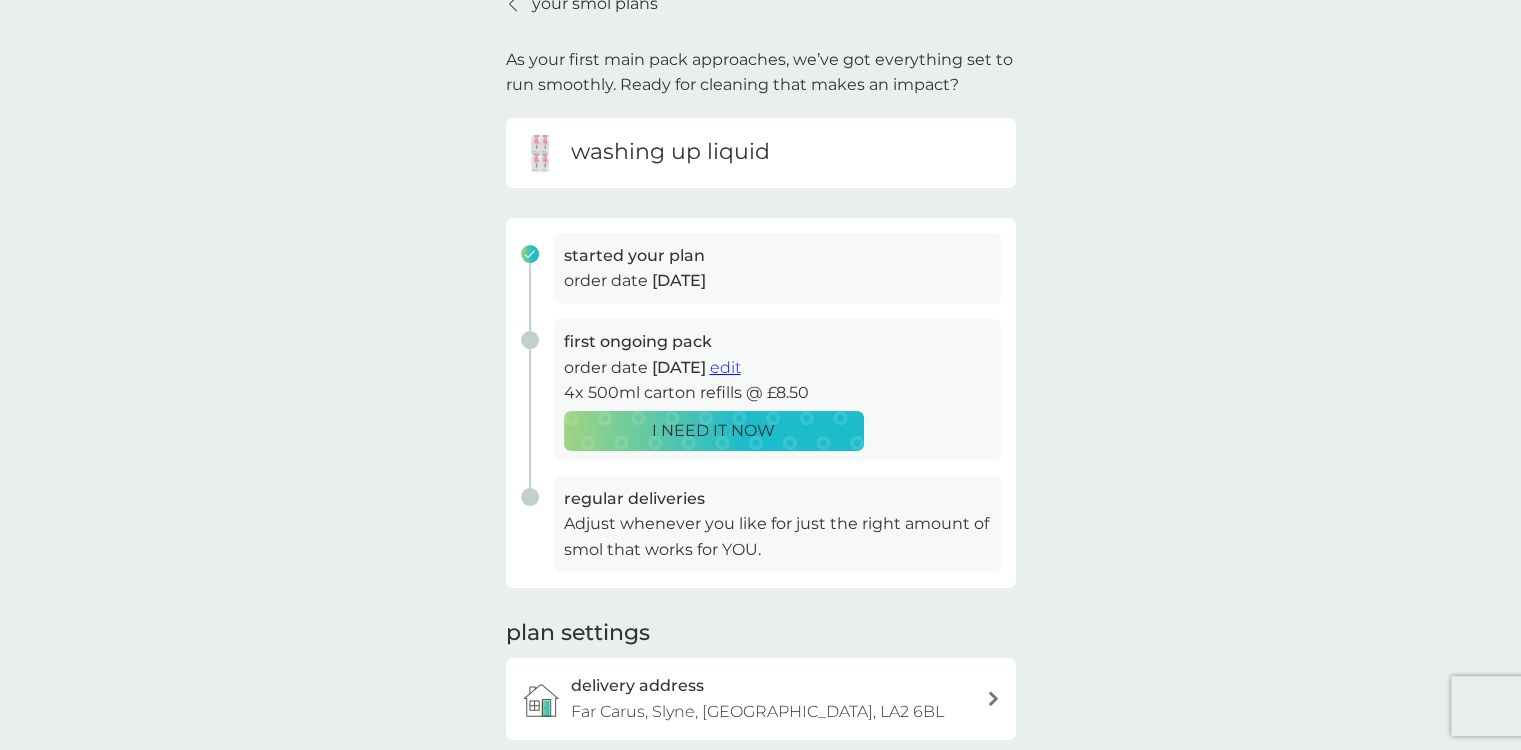 click on "edit" at bounding box center [725, 367] 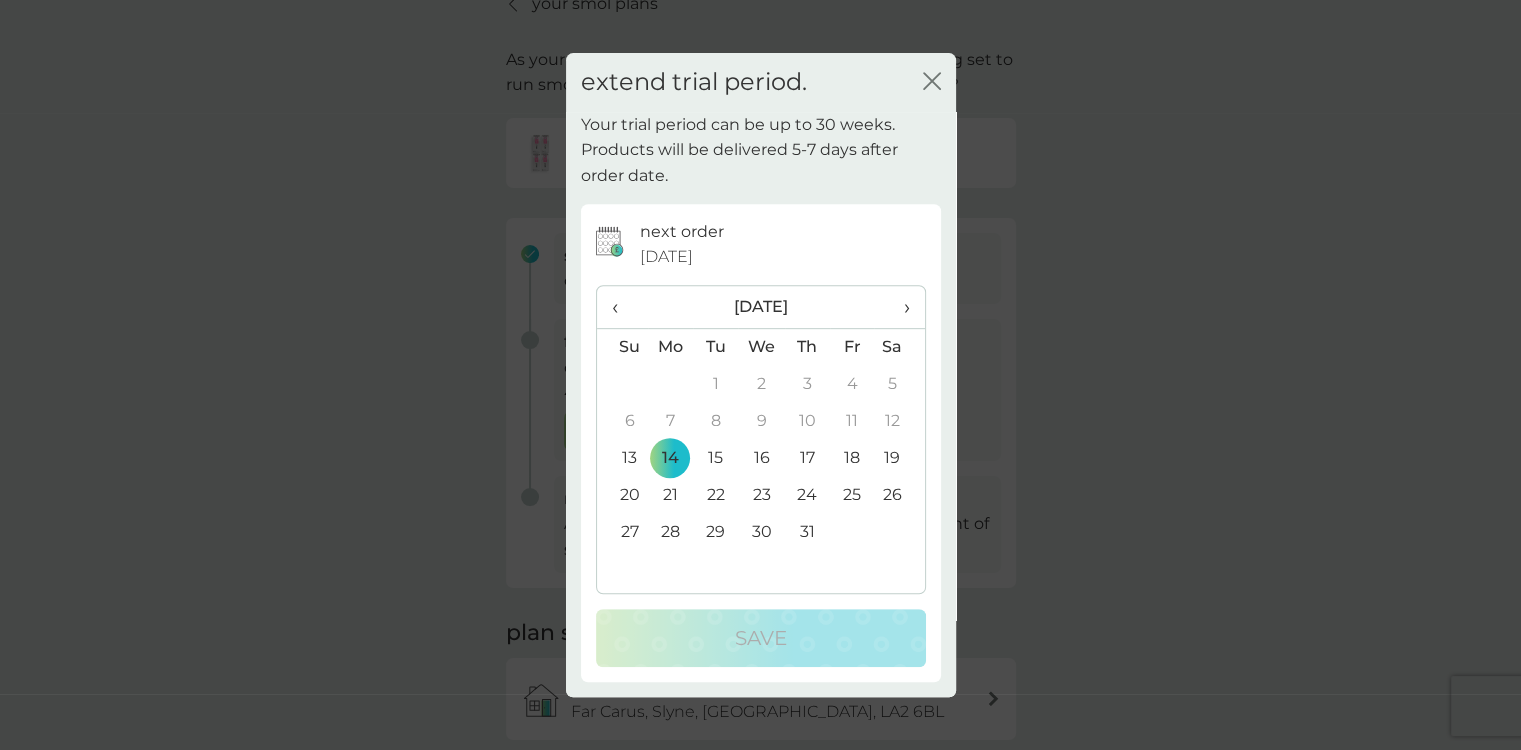 click on "›" at bounding box center [899, 307] 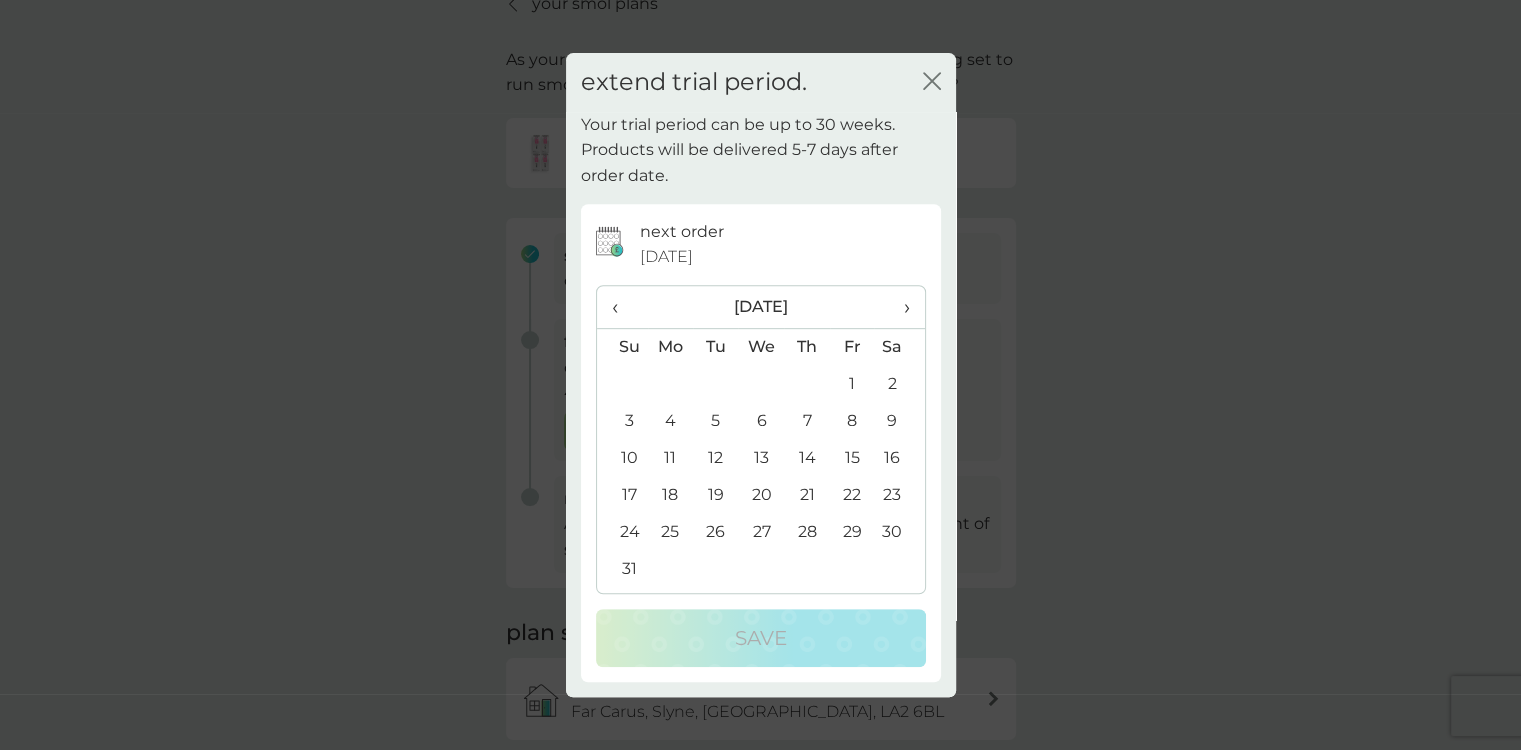 click on "›" at bounding box center [899, 307] 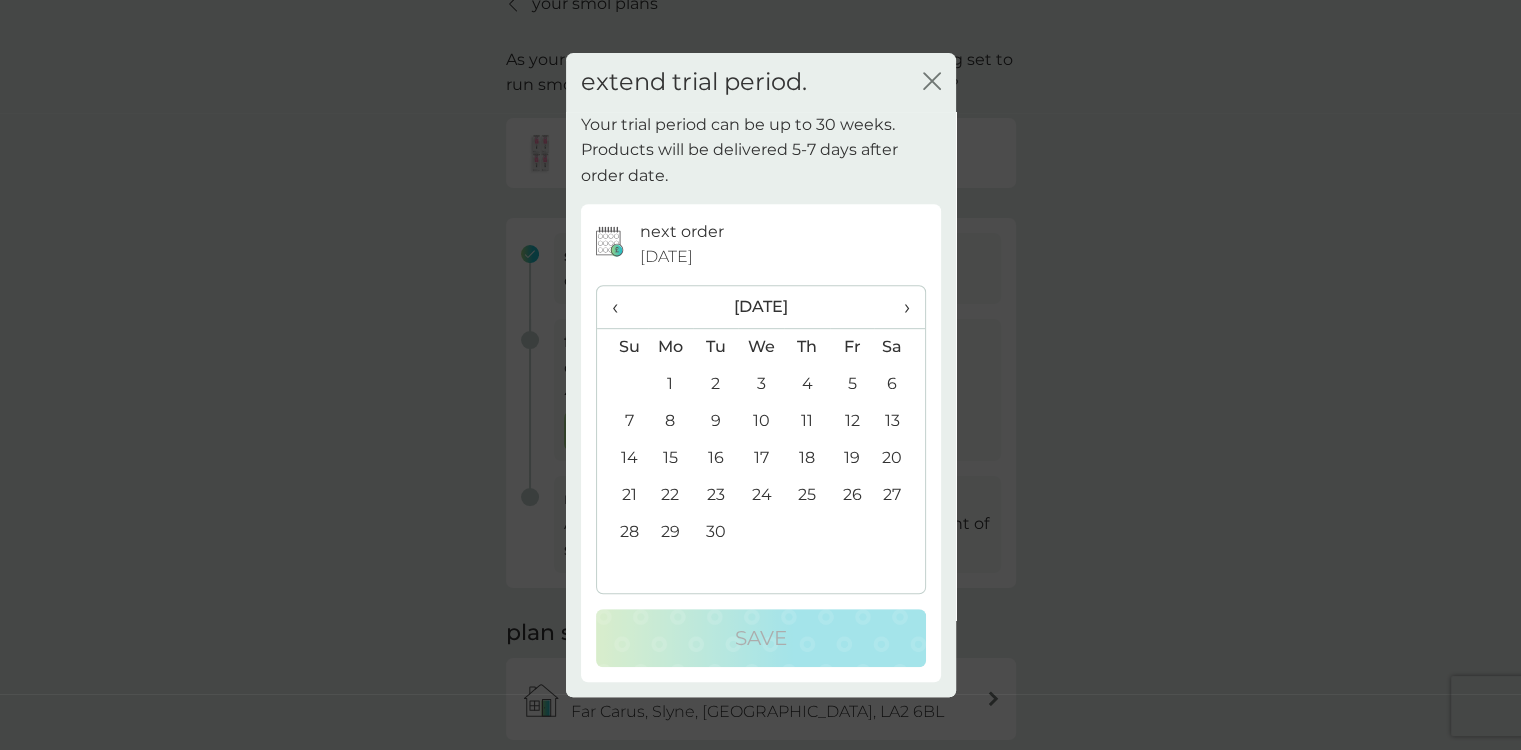 click on "30" at bounding box center [715, 532] 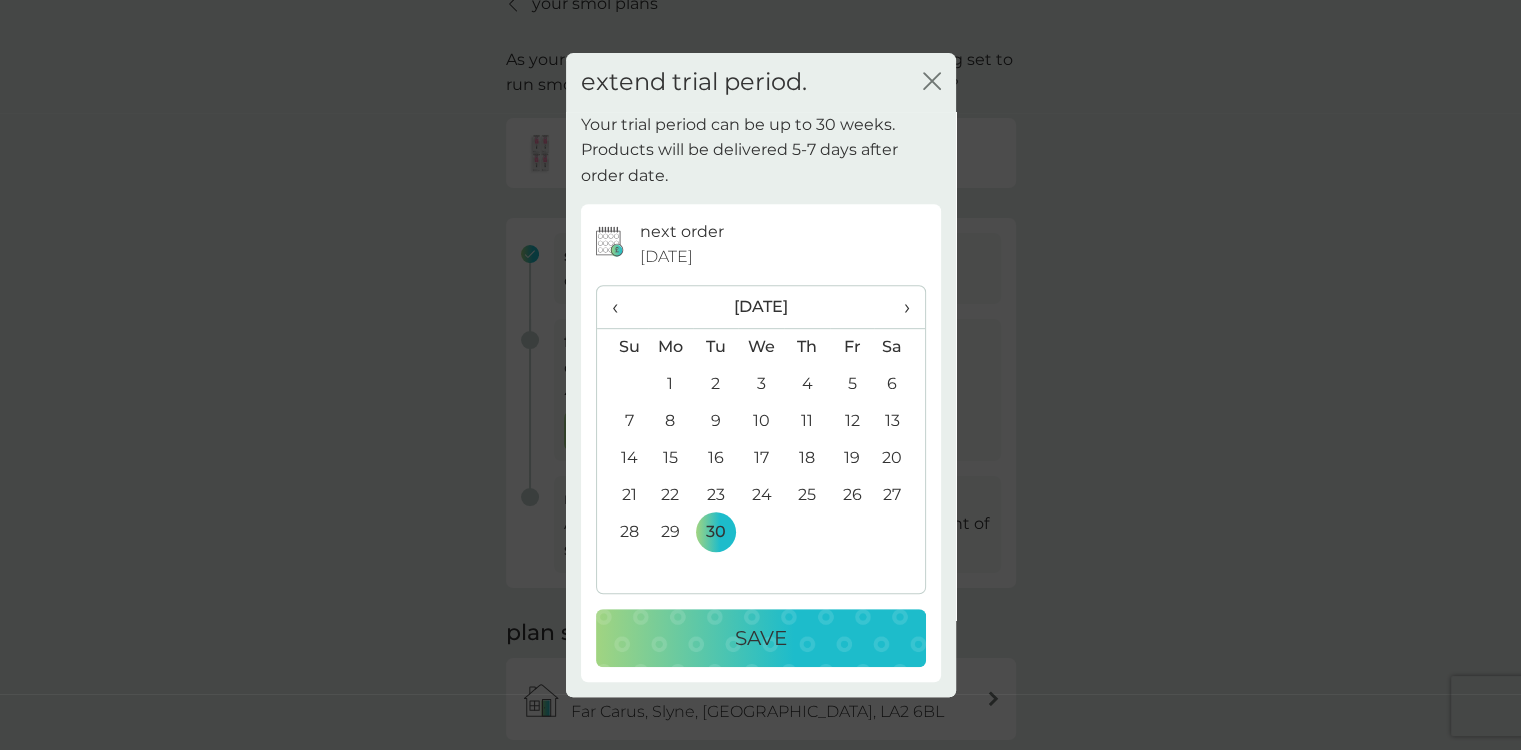 click on "Save" at bounding box center [761, 638] 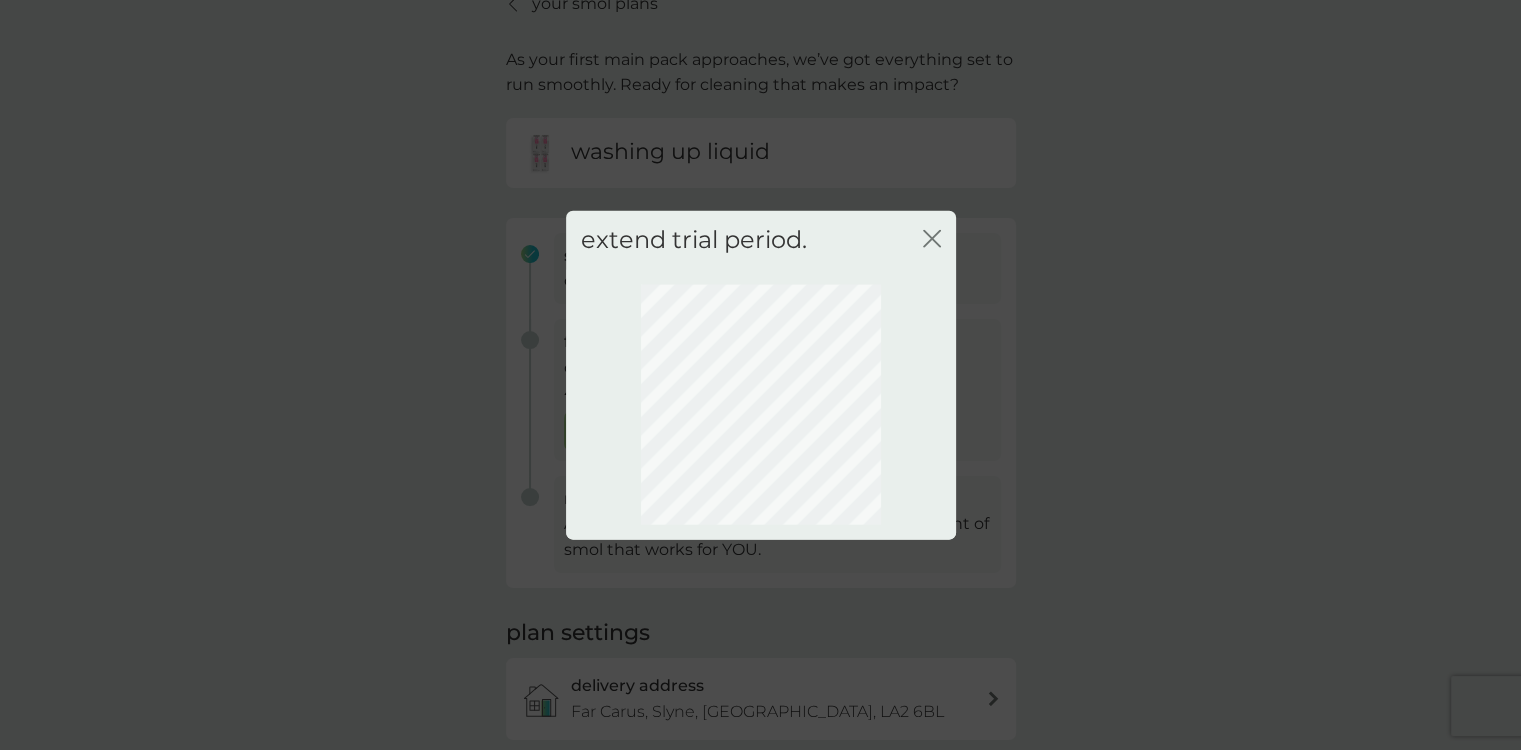 click on "close" 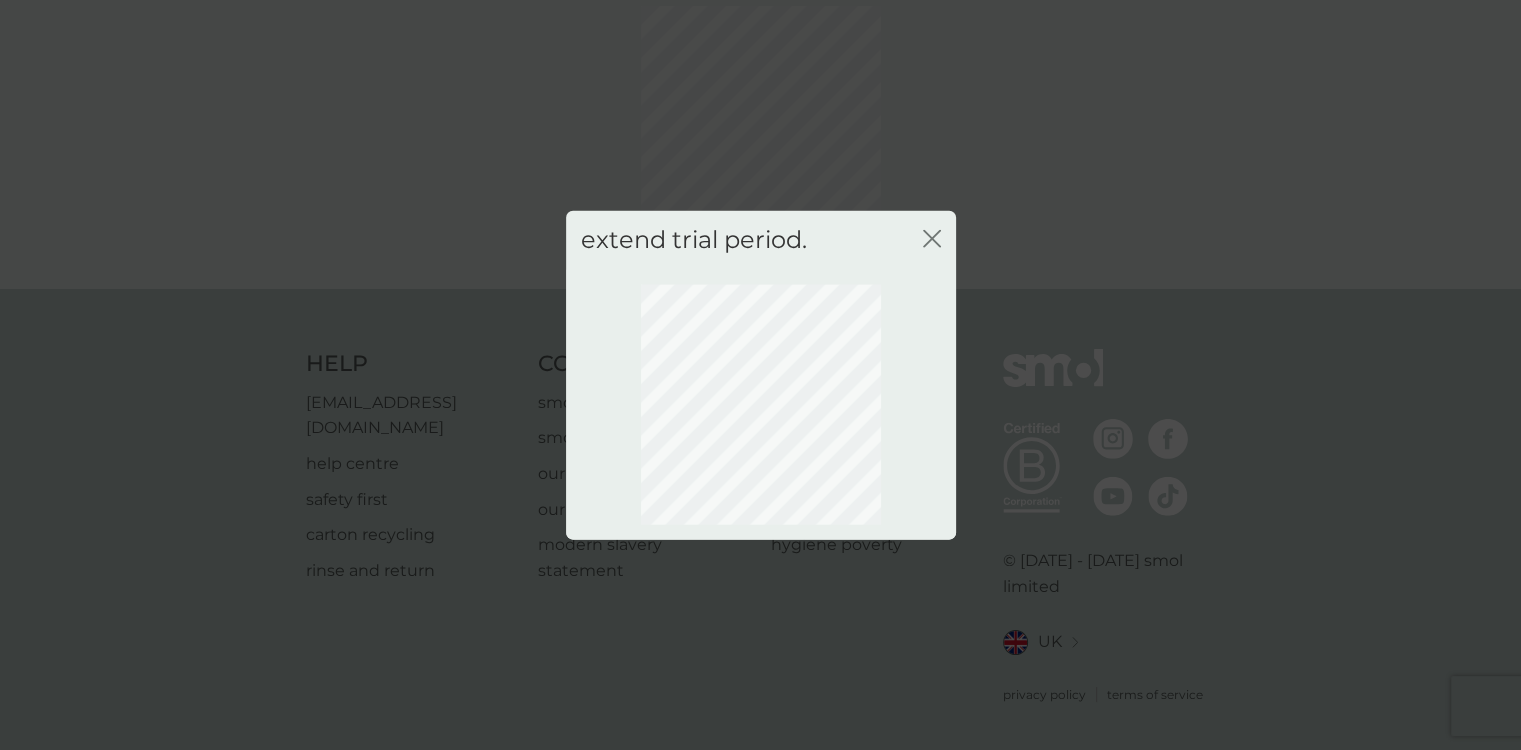 scroll, scrollTop: 88, scrollLeft: 0, axis: vertical 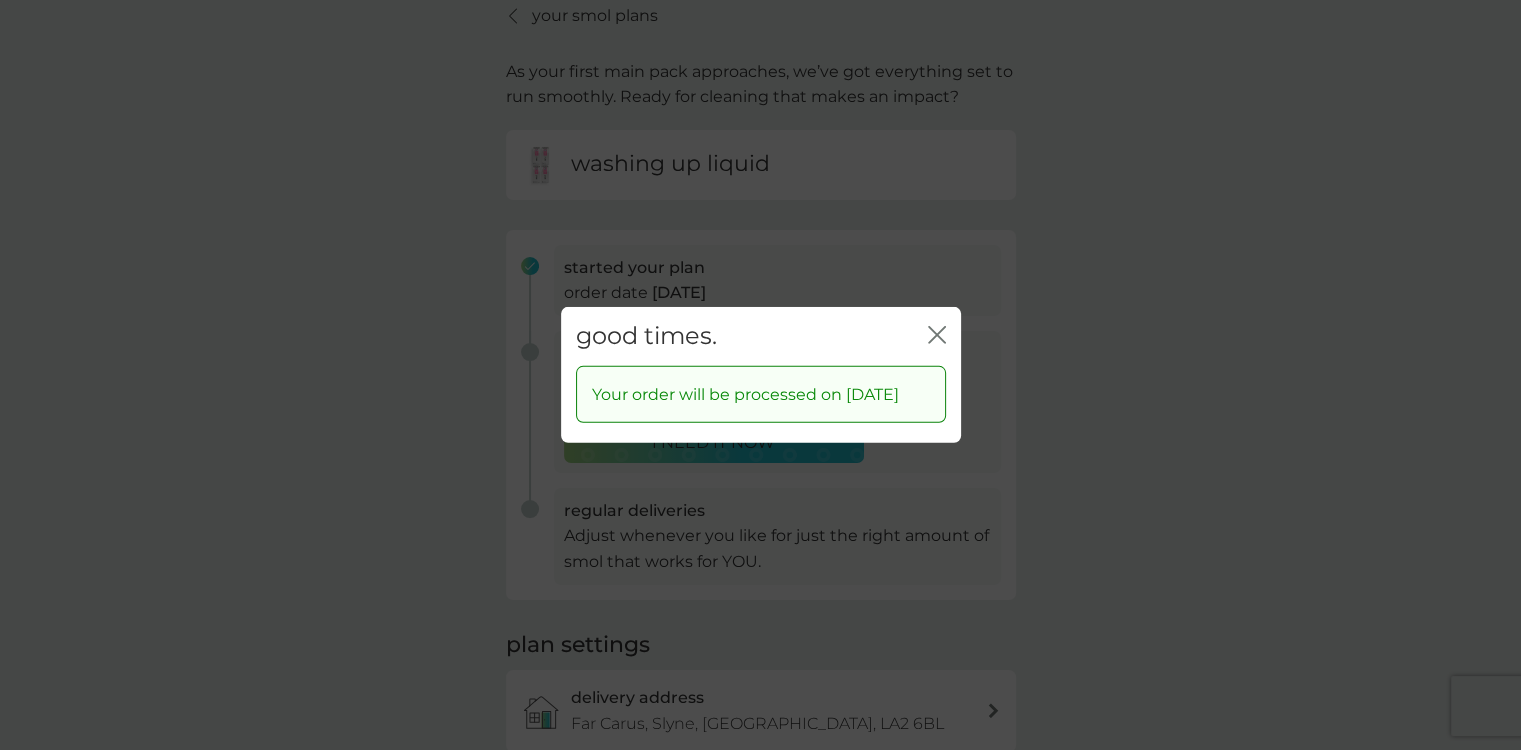 click 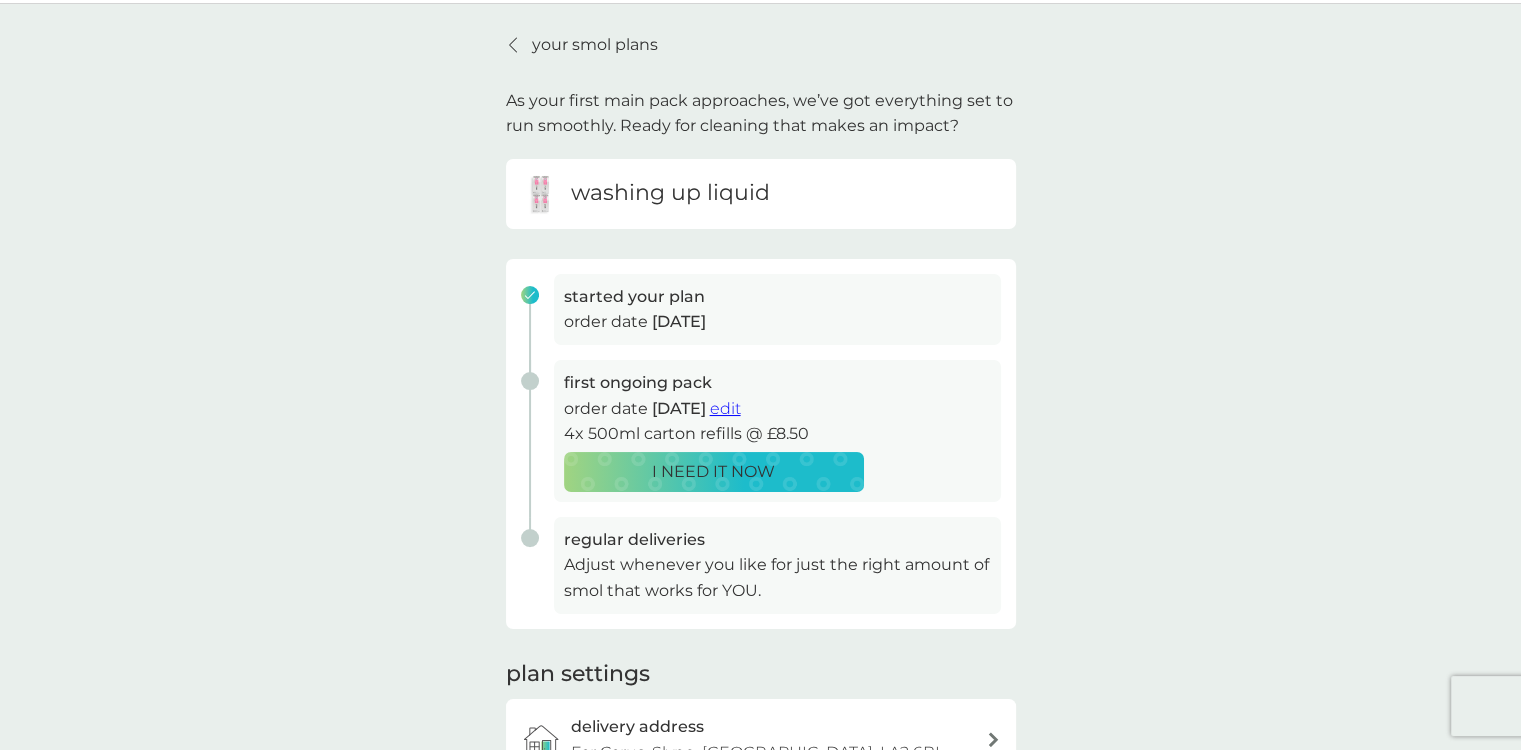scroll, scrollTop: 0, scrollLeft: 0, axis: both 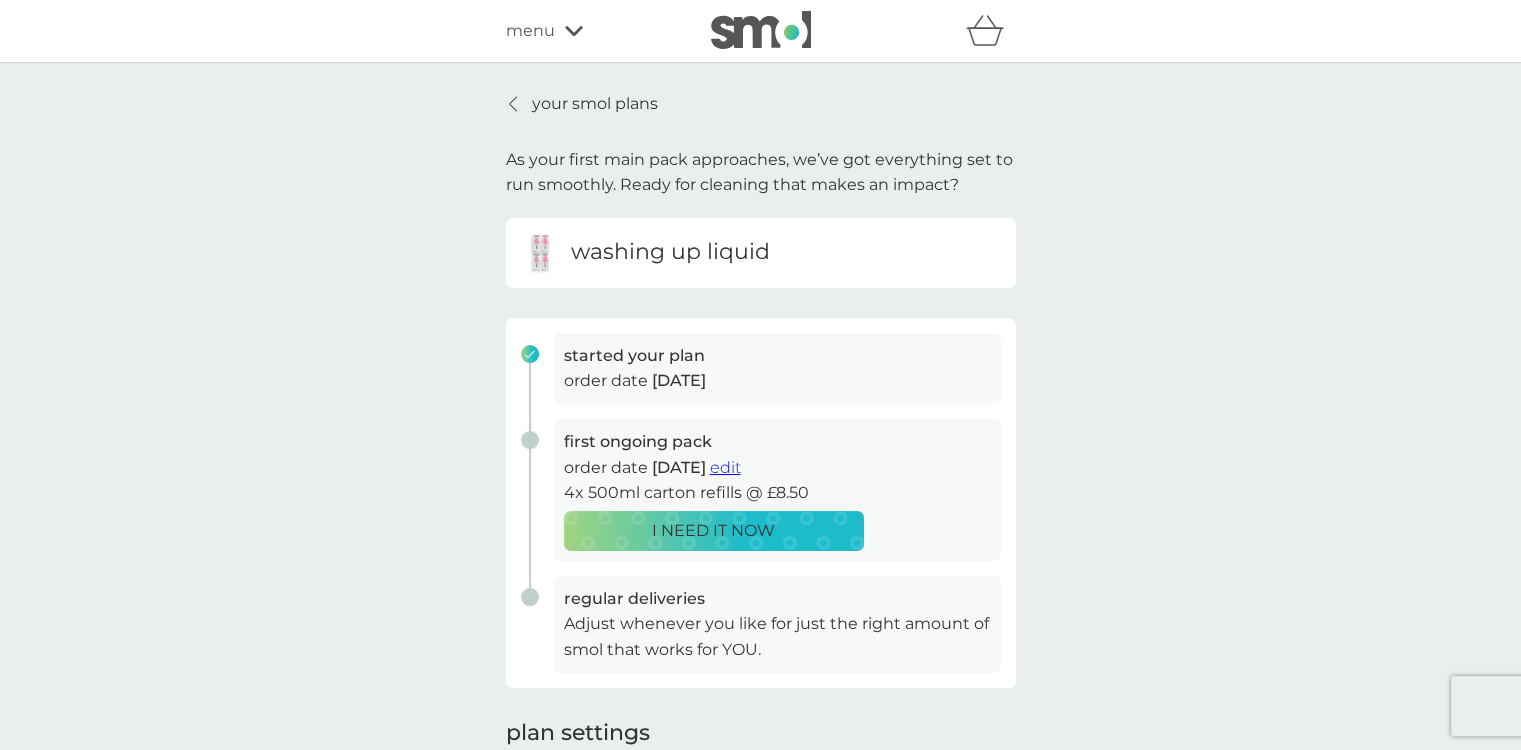 drag, startPoint x: 562, startPoint y: 108, endPoint x: 416, endPoint y: 333, distance: 268.2182 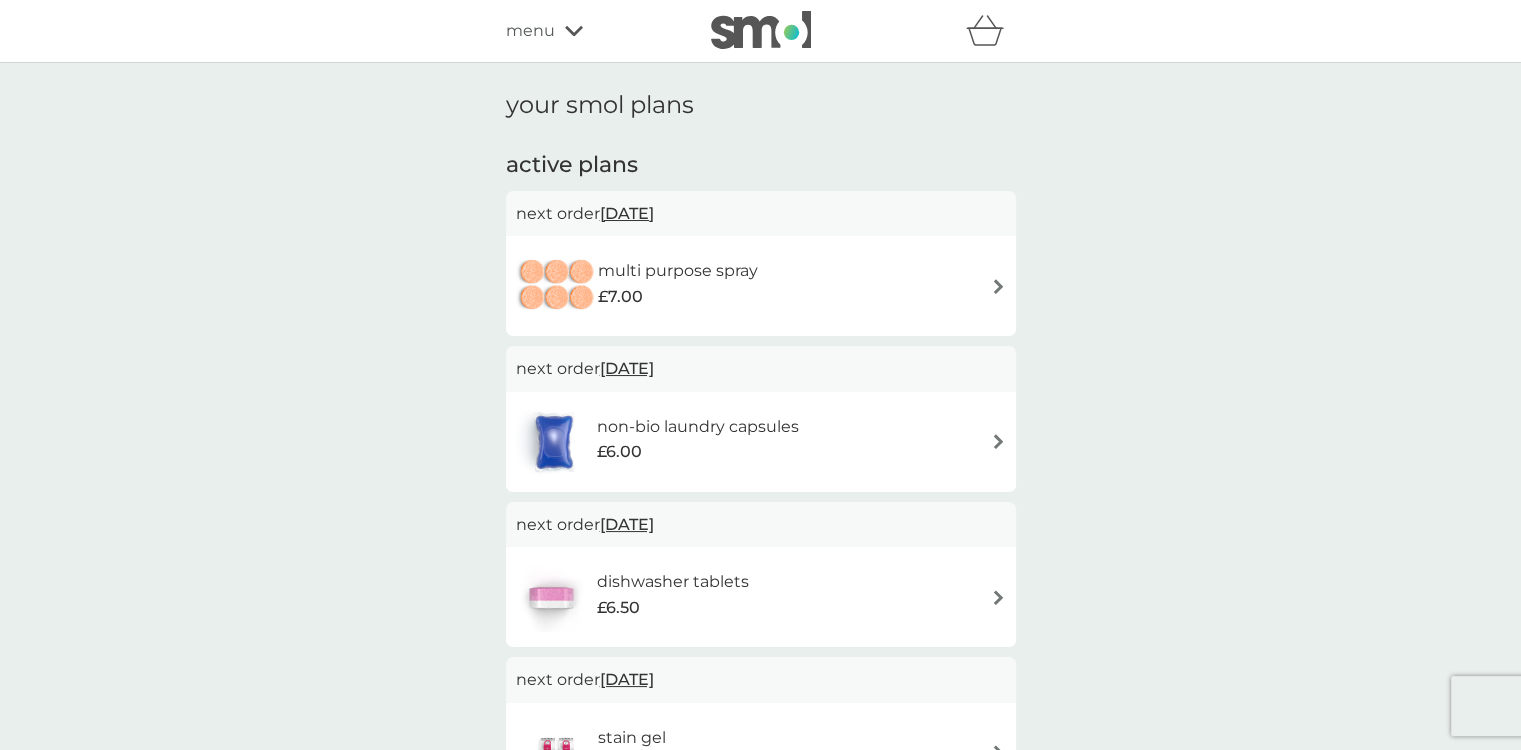 click on "[DATE]" at bounding box center [627, 213] 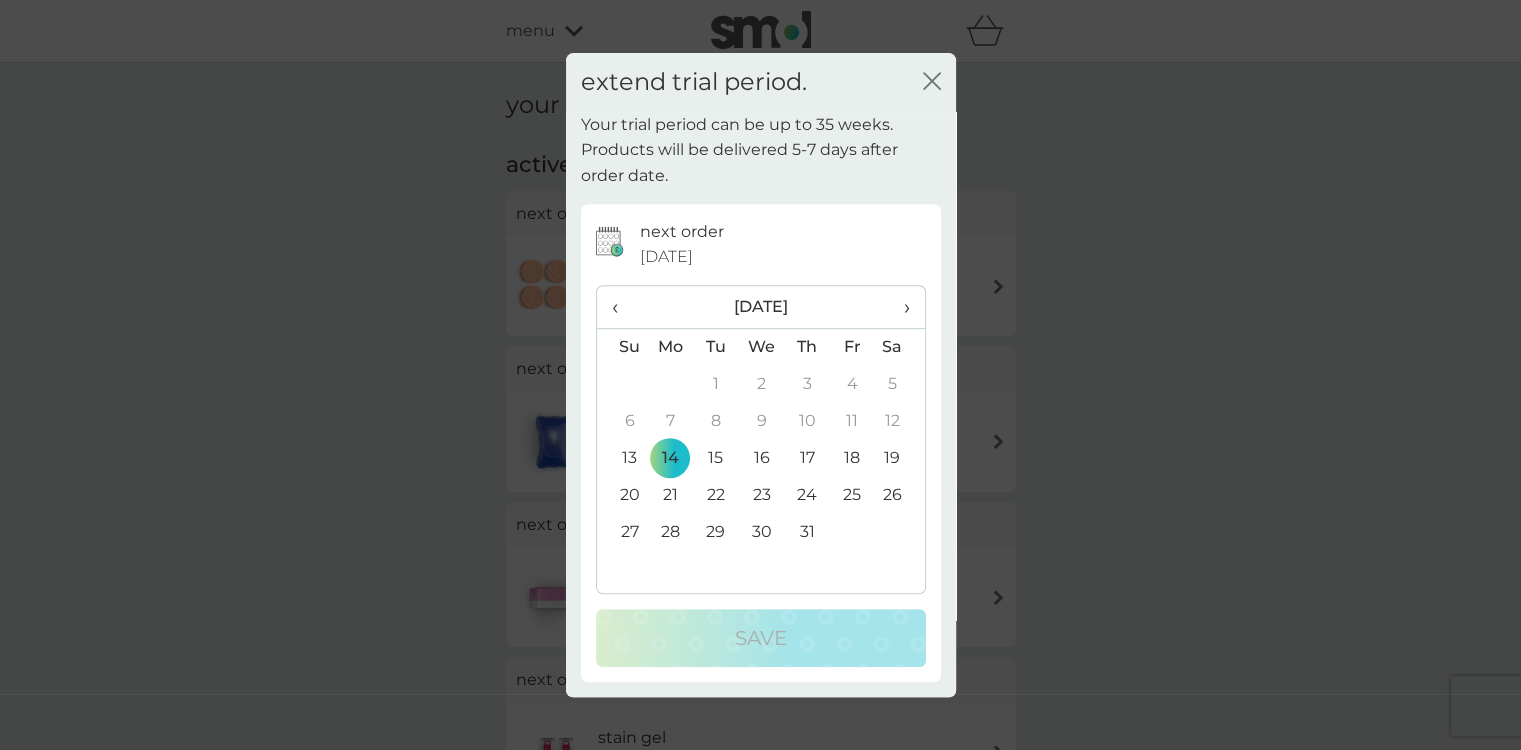 click on "›" at bounding box center [899, 307] 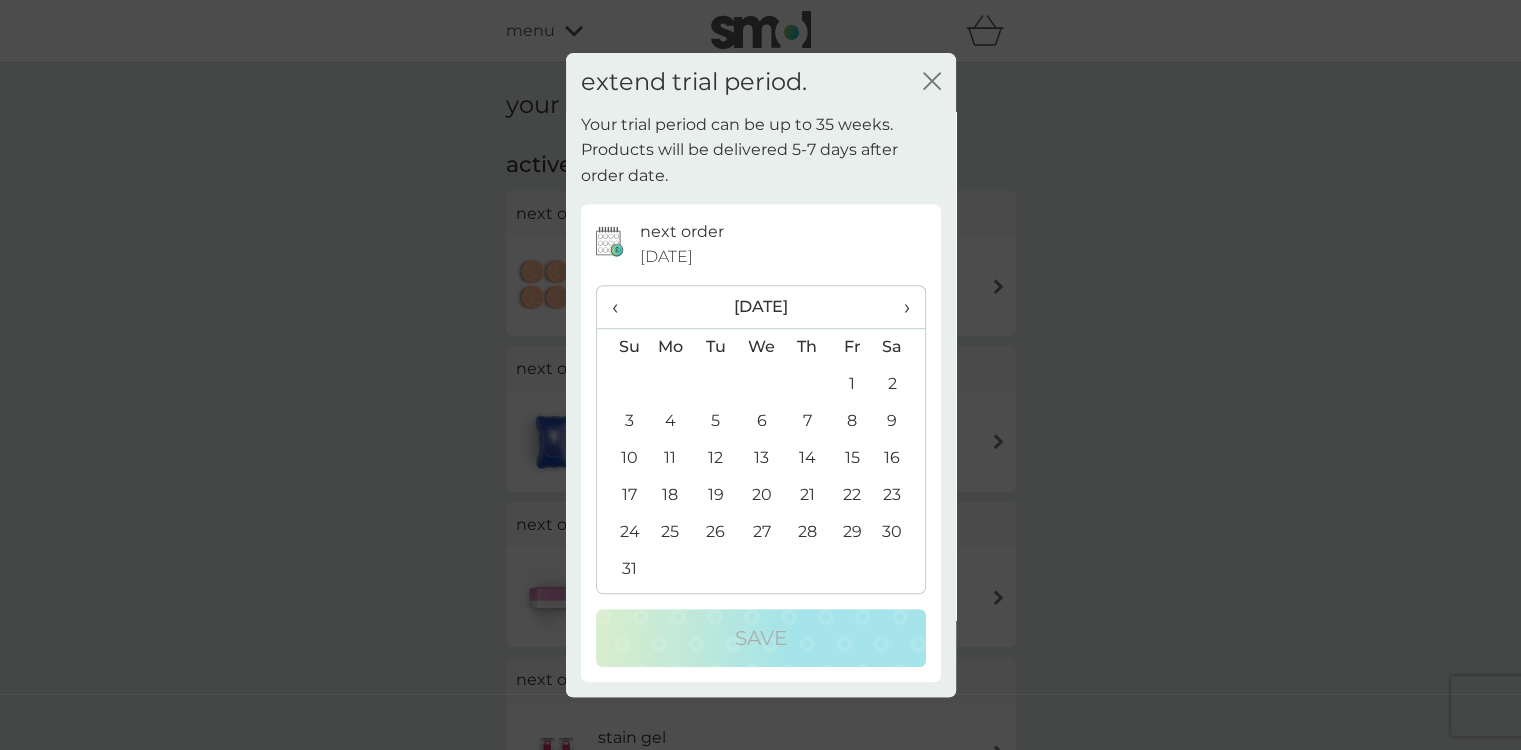 click on "31" at bounding box center [622, 569] 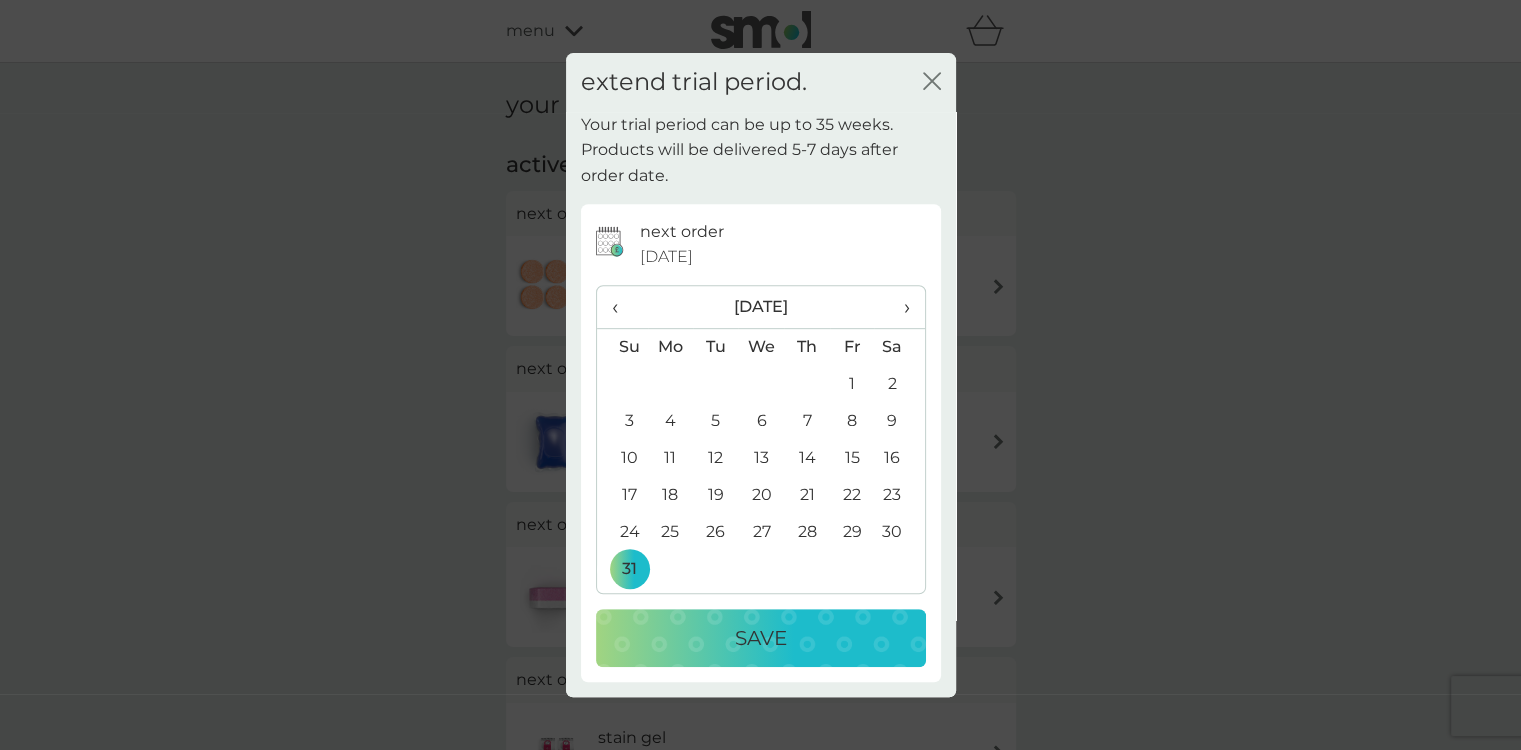 click on "Save" at bounding box center [761, 638] 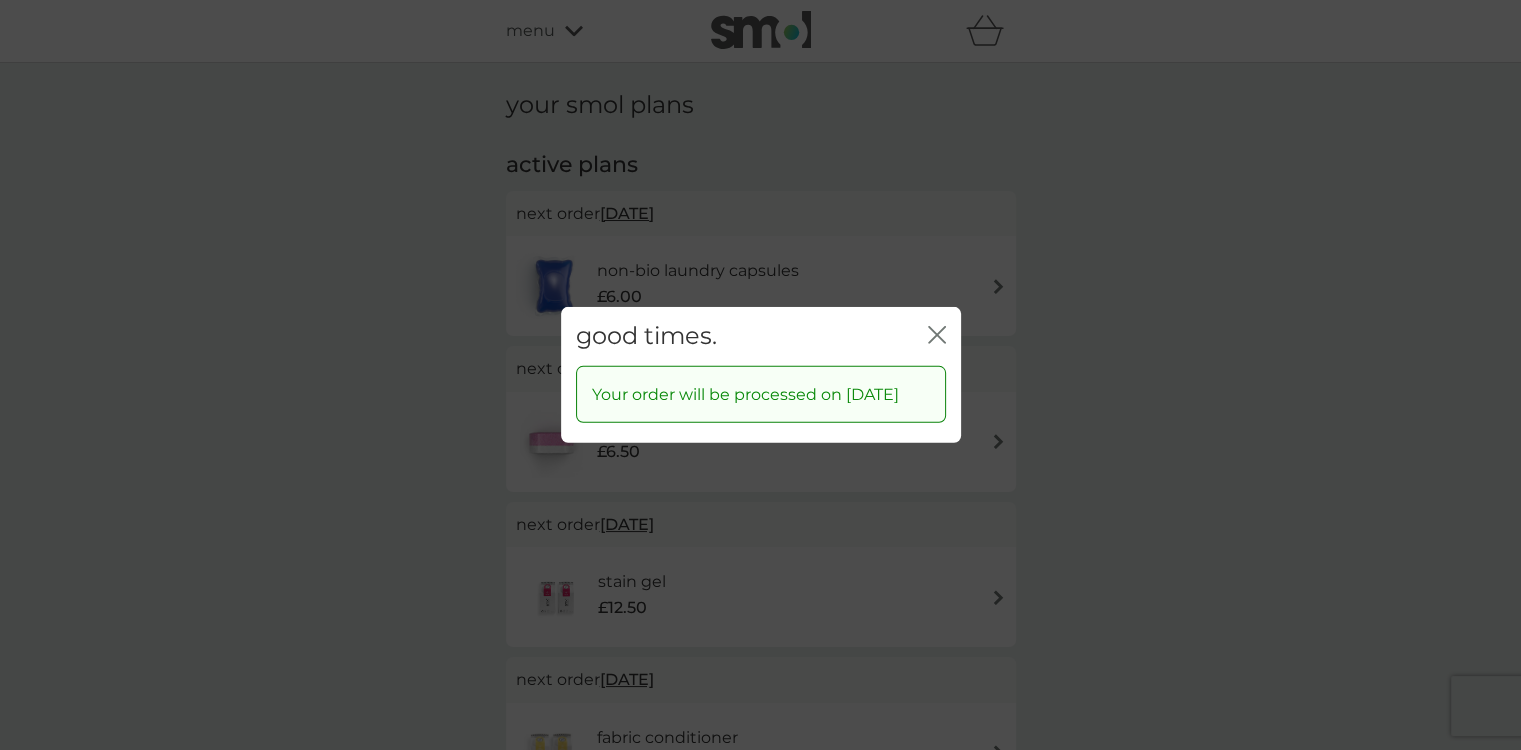click on "close" 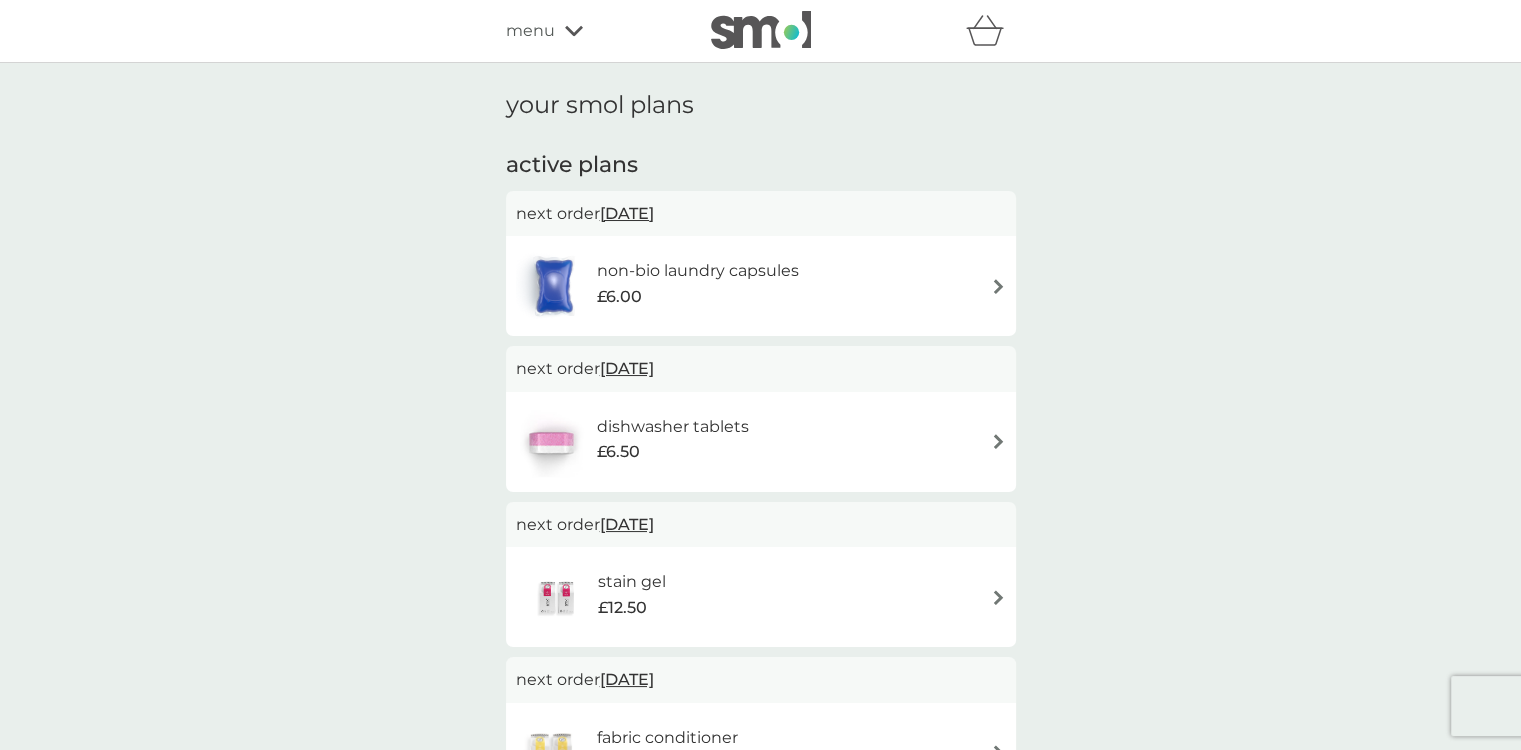 click on "menu" at bounding box center [530, 31] 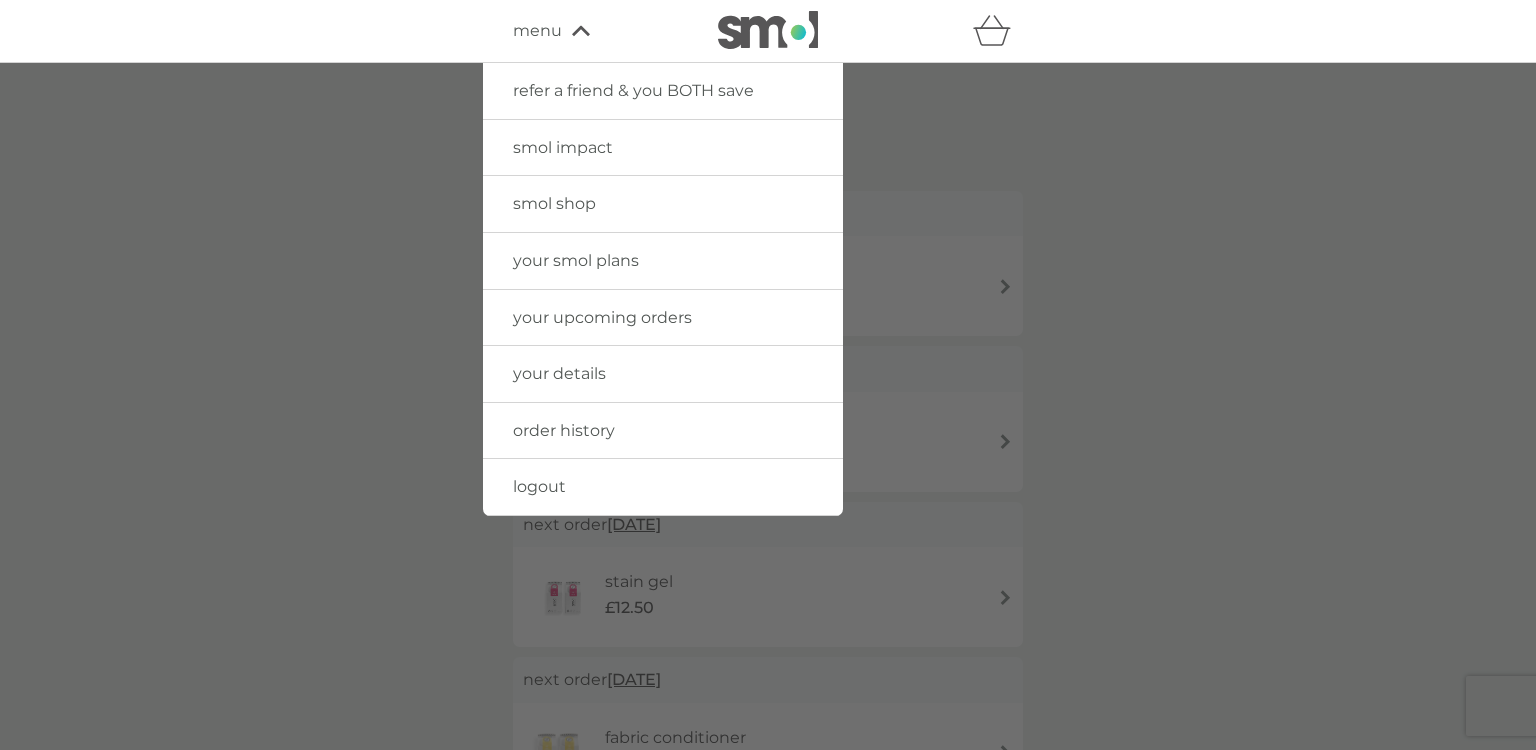 click at bounding box center (768, 438) 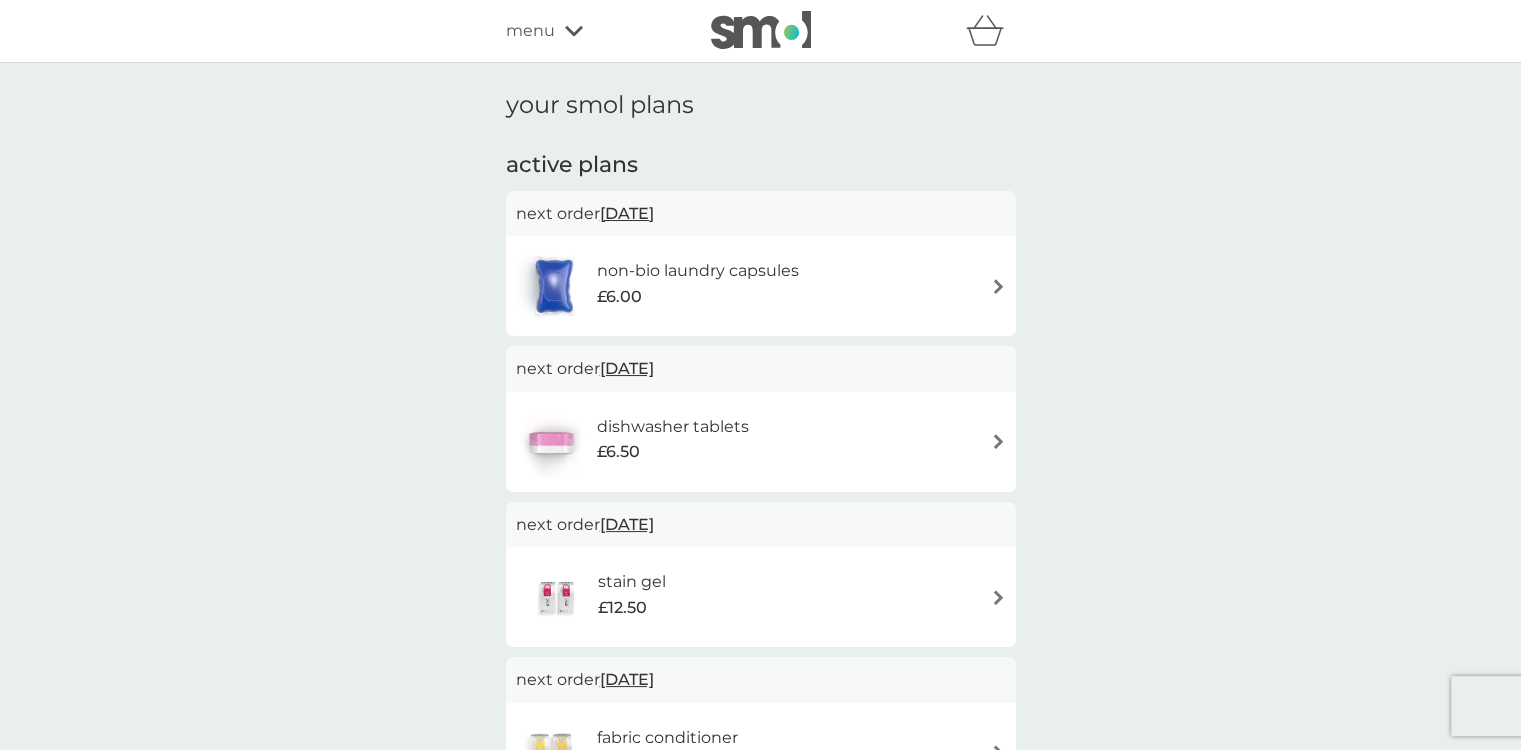 click on "[DATE]" at bounding box center [627, 213] 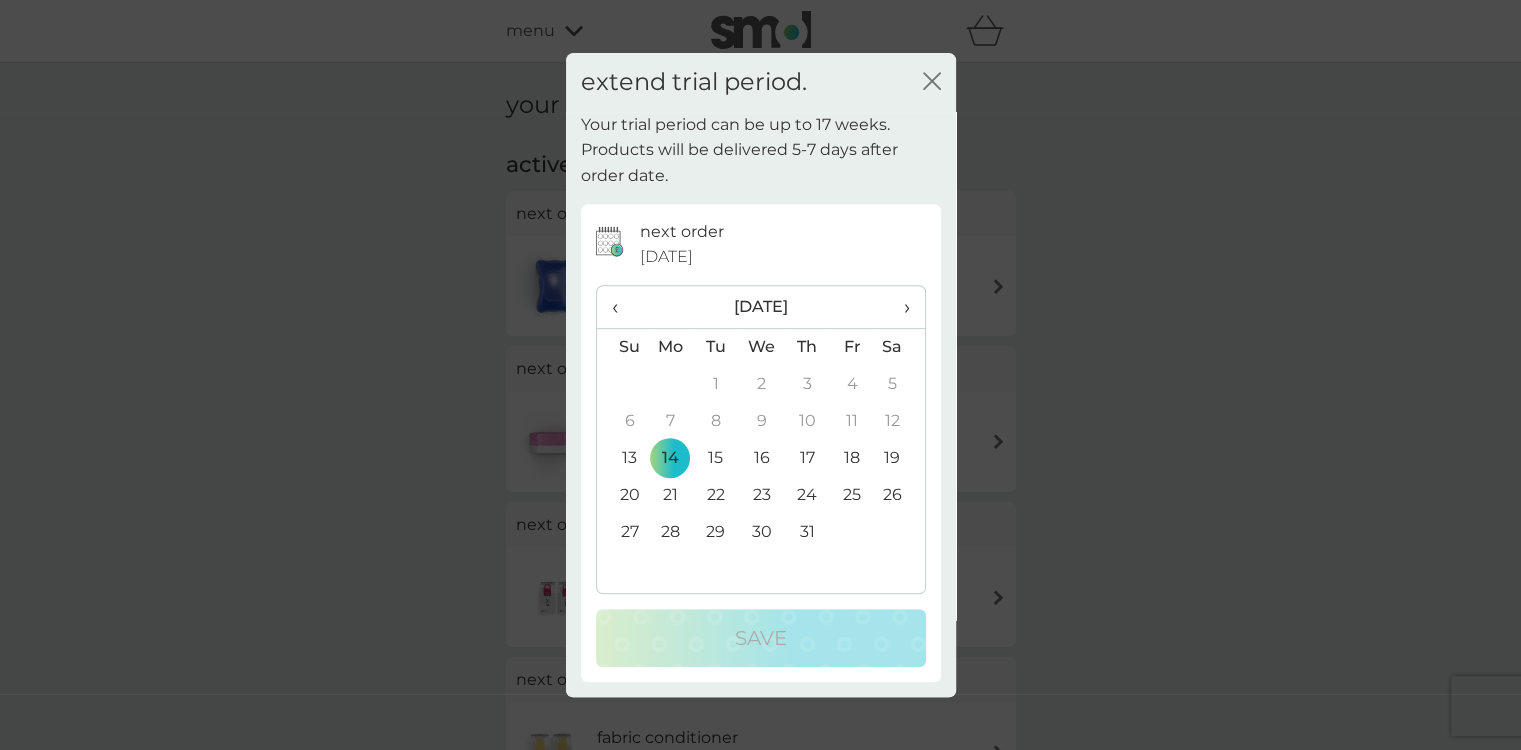 click on "close" 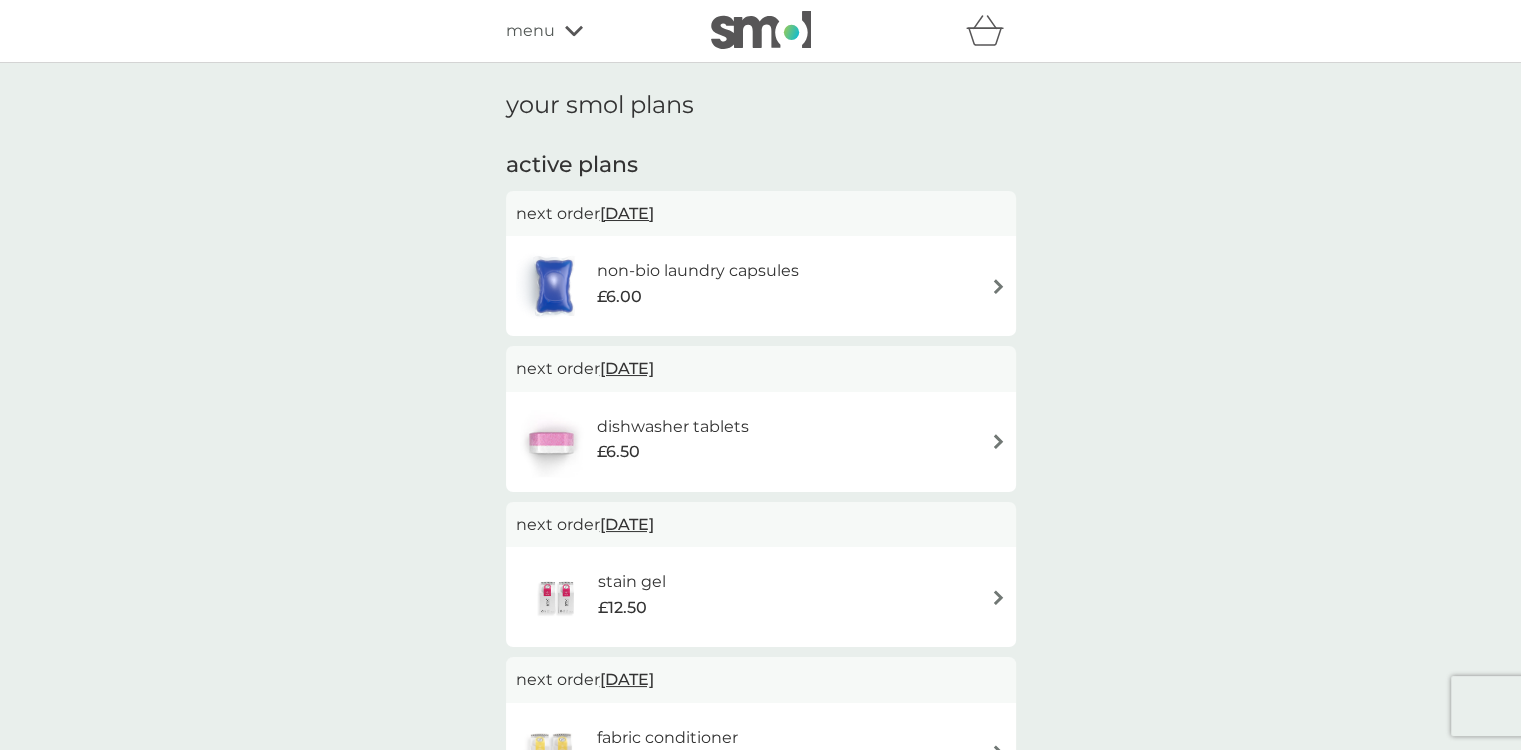 click at bounding box center [998, 286] 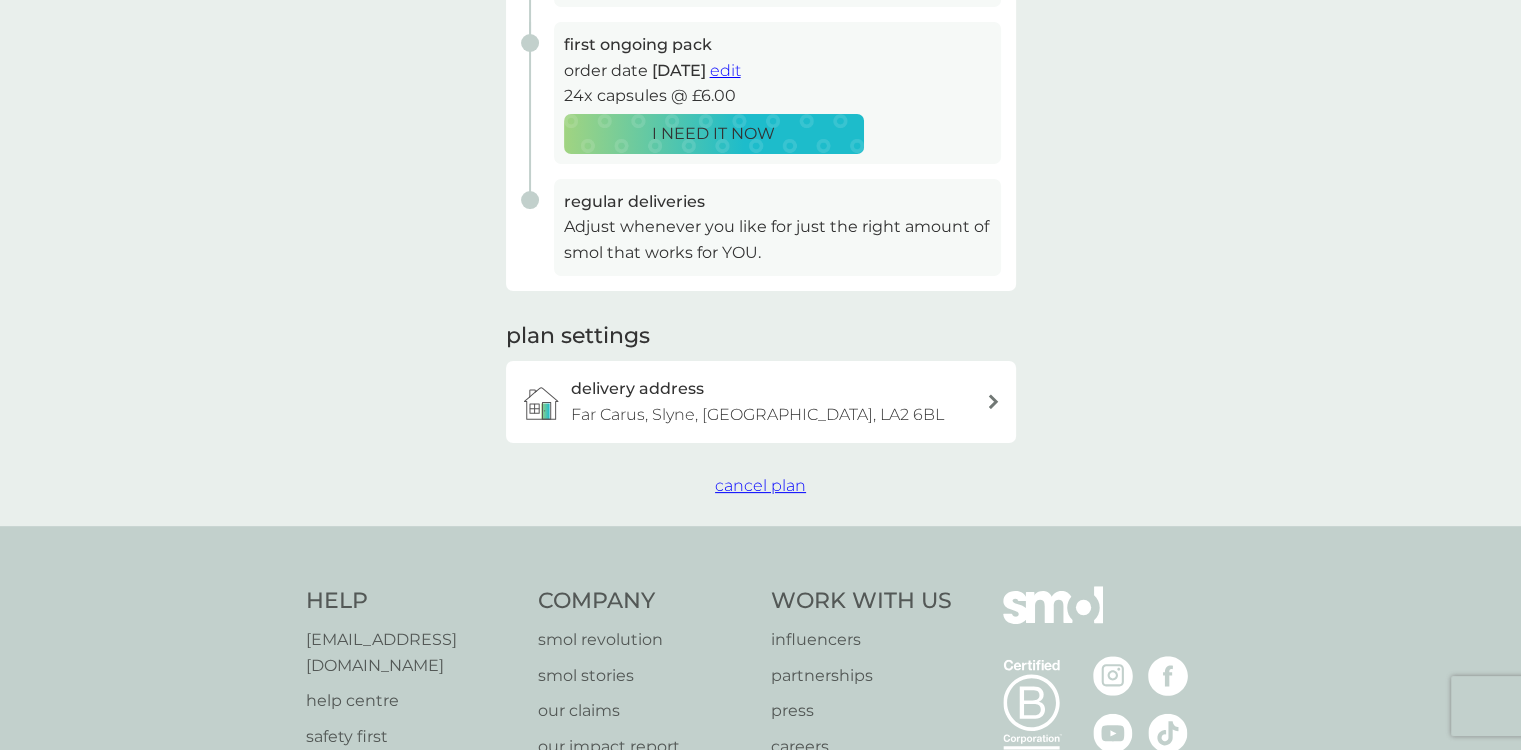 scroll, scrollTop: 400, scrollLeft: 0, axis: vertical 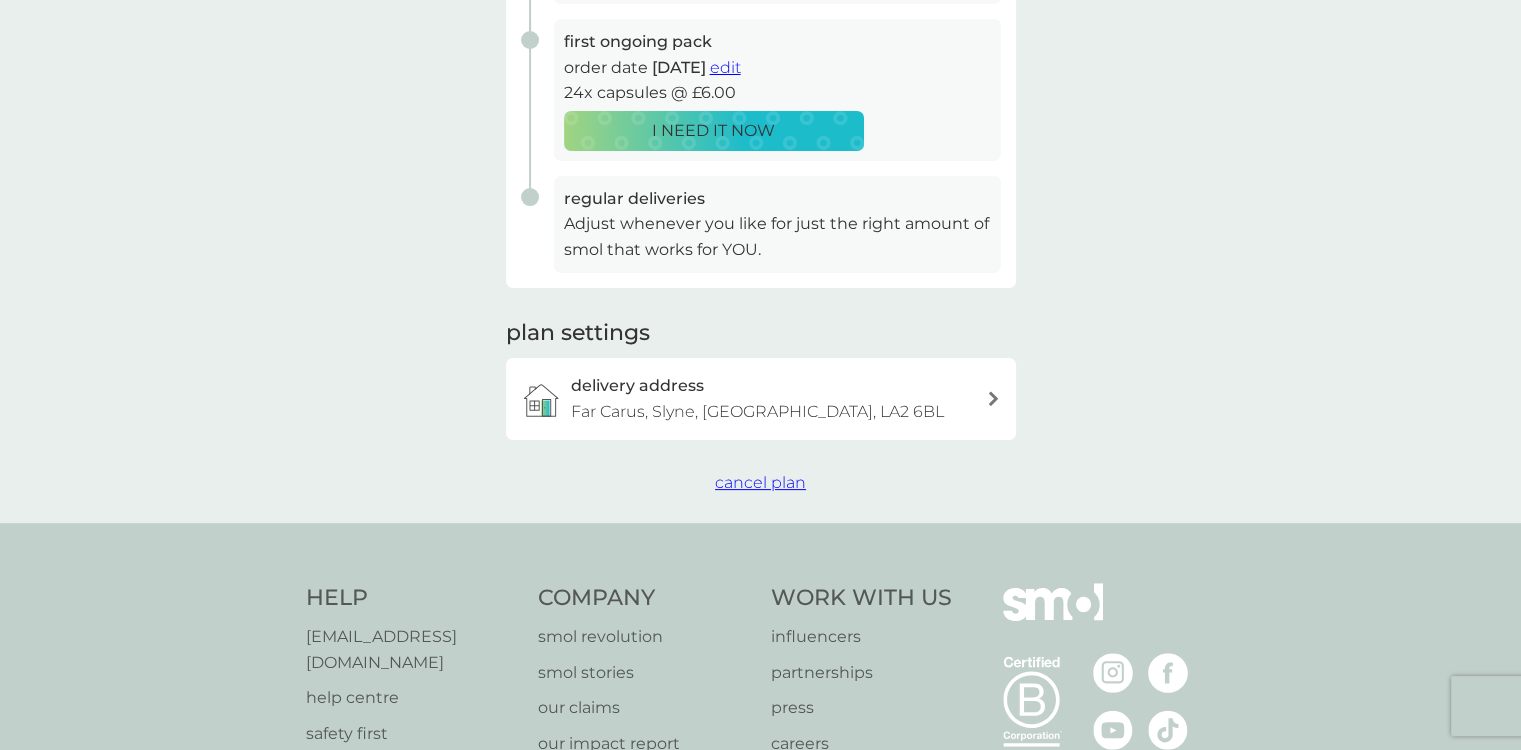 click on "cancel plan" at bounding box center [760, 482] 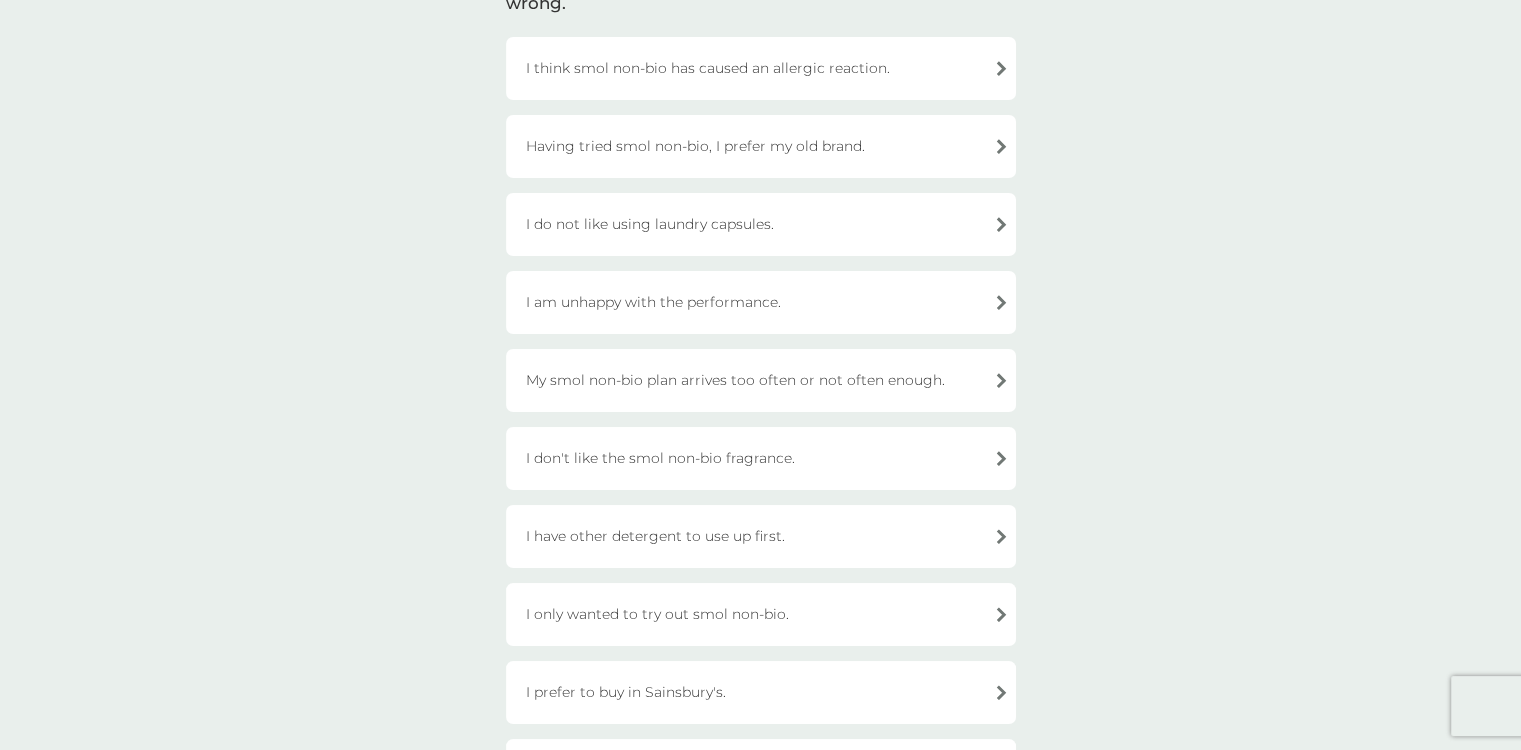 scroll, scrollTop: 300, scrollLeft: 0, axis: vertical 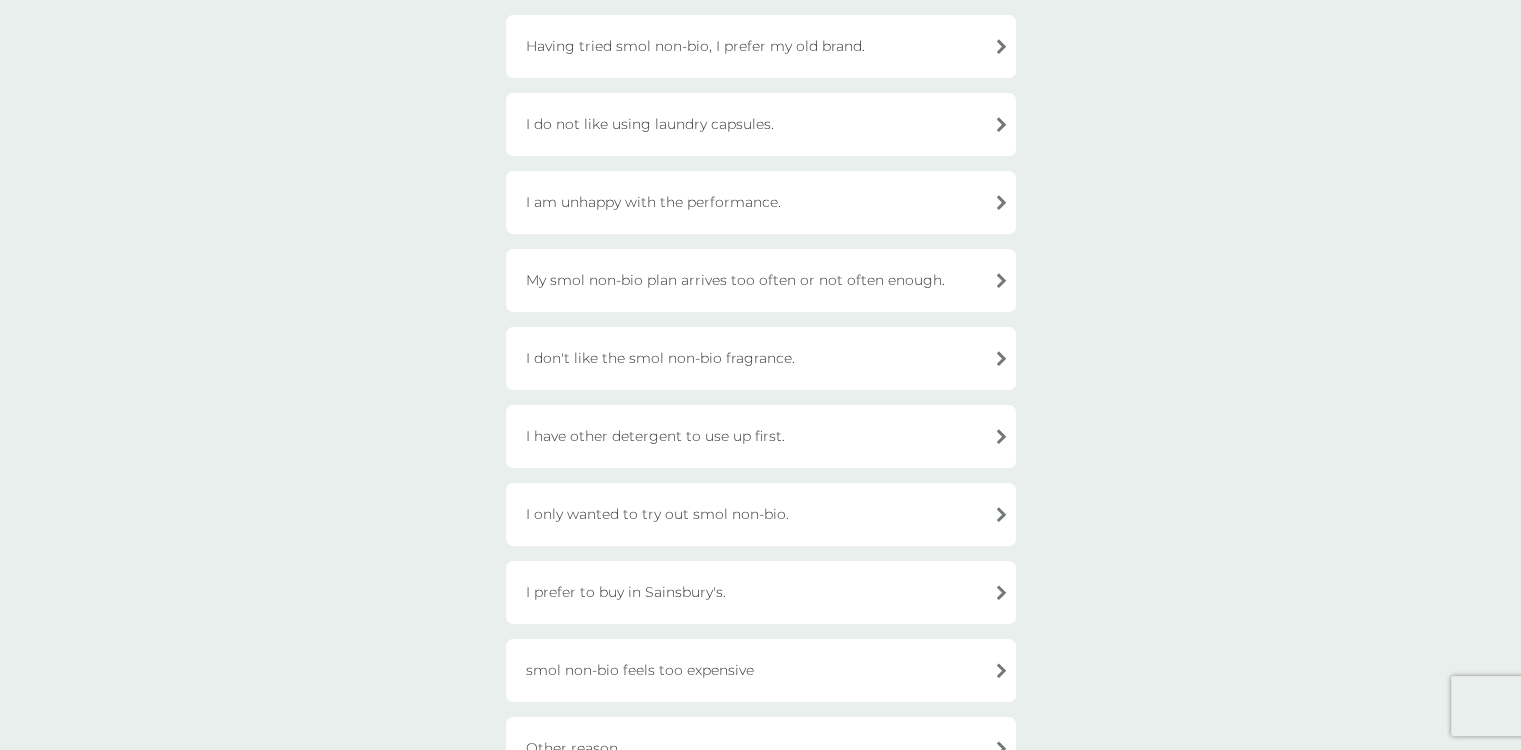 click on "I have other detergent to use up first." at bounding box center [761, 436] 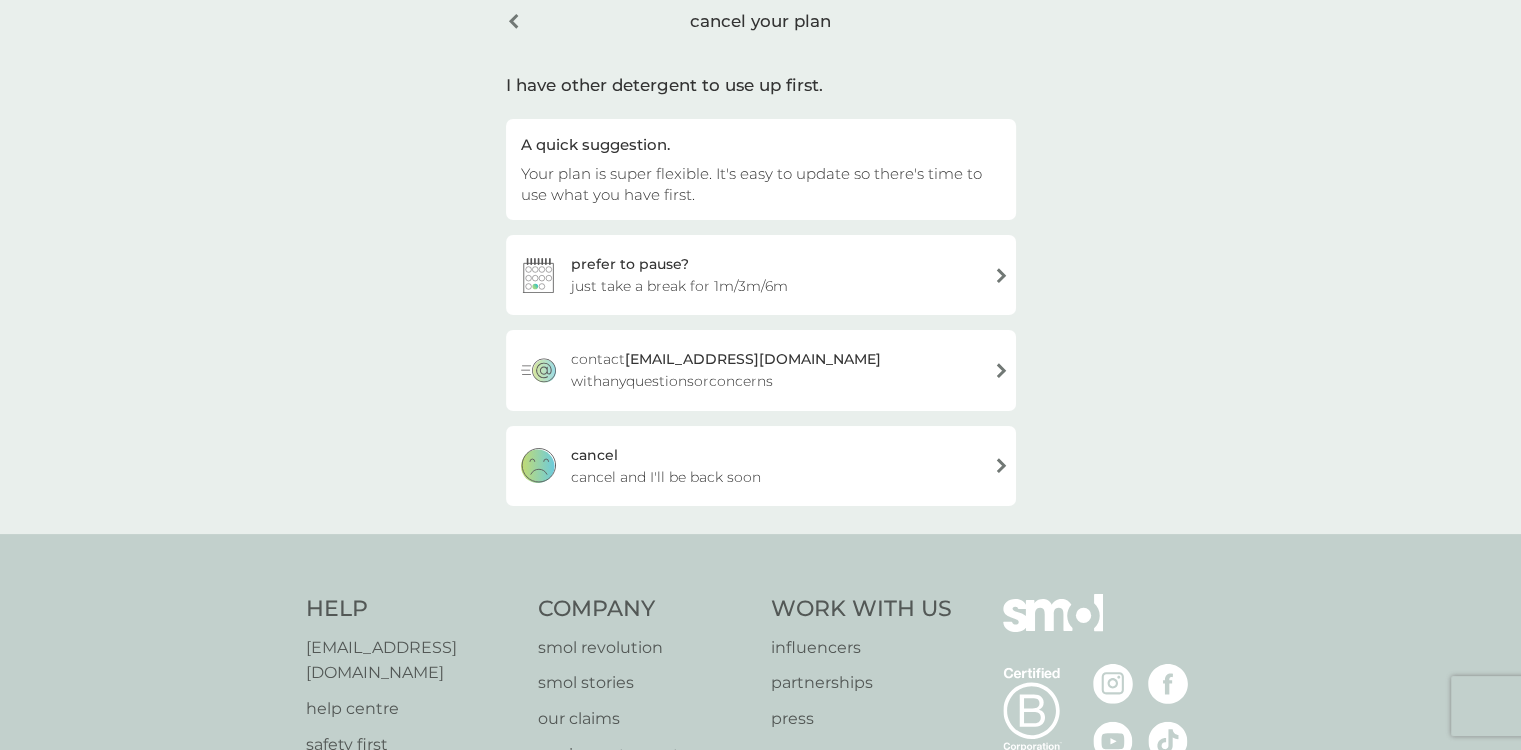 scroll, scrollTop: 0, scrollLeft: 0, axis: both 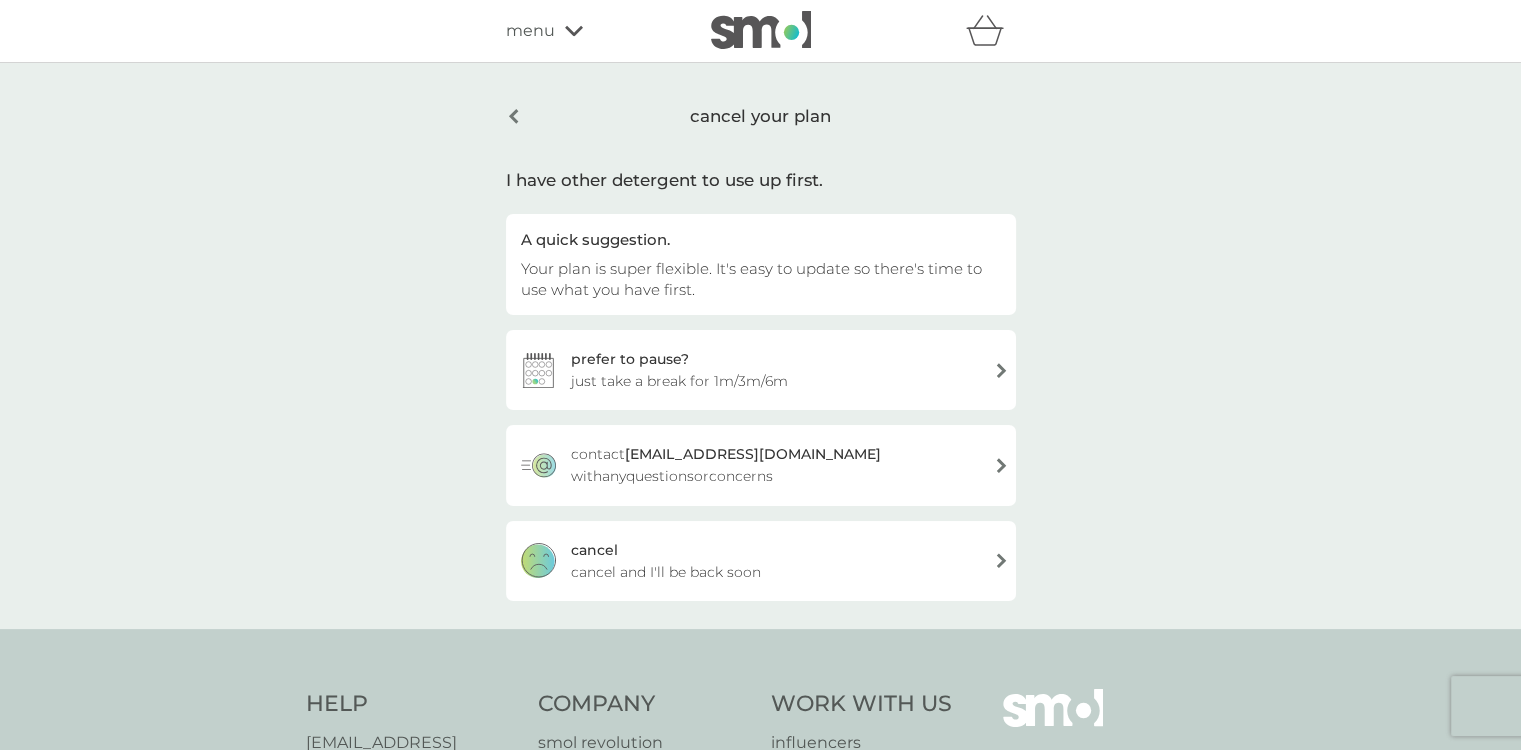 click on "[PERSON_NAME] and I'll be back soon" at bounding box center (761, 561) 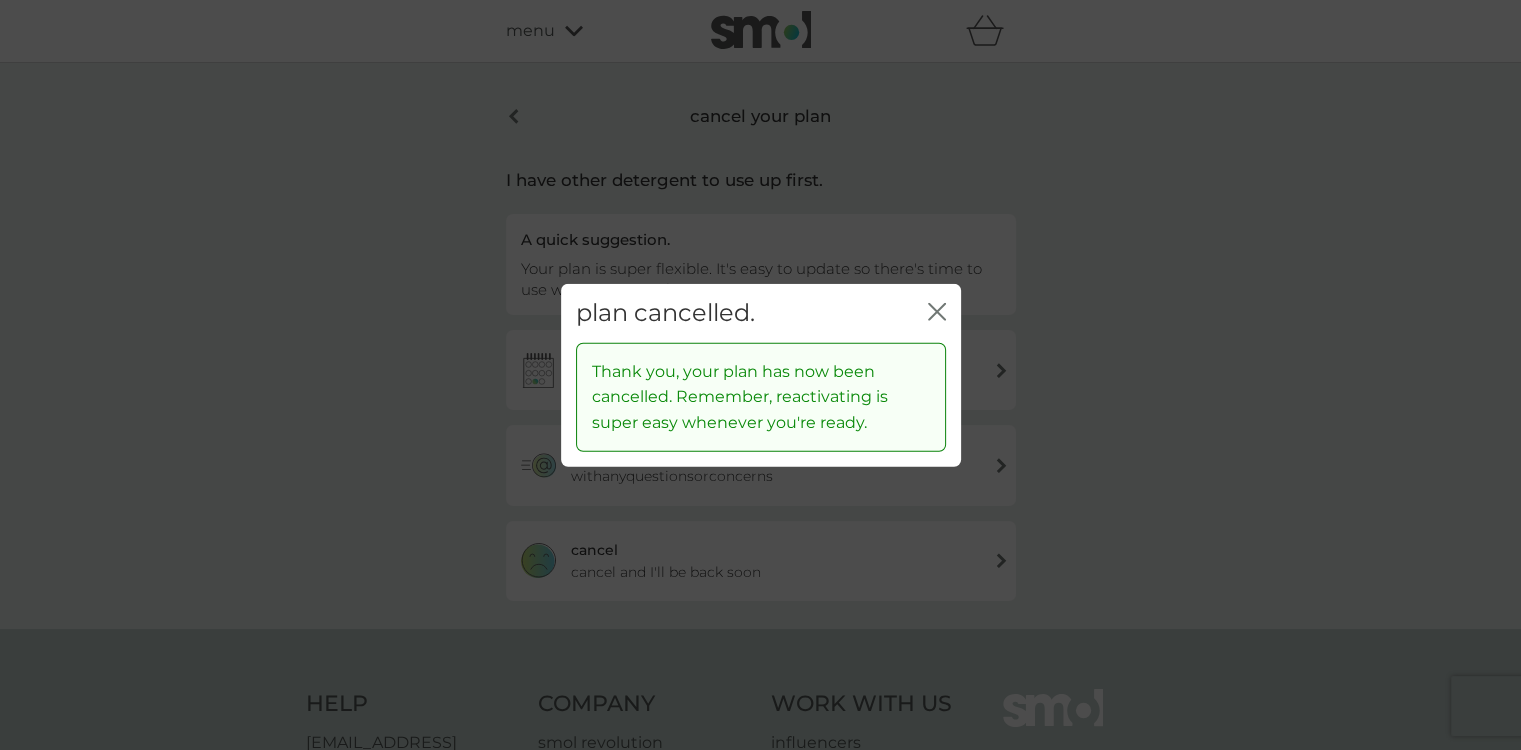 click on "close" 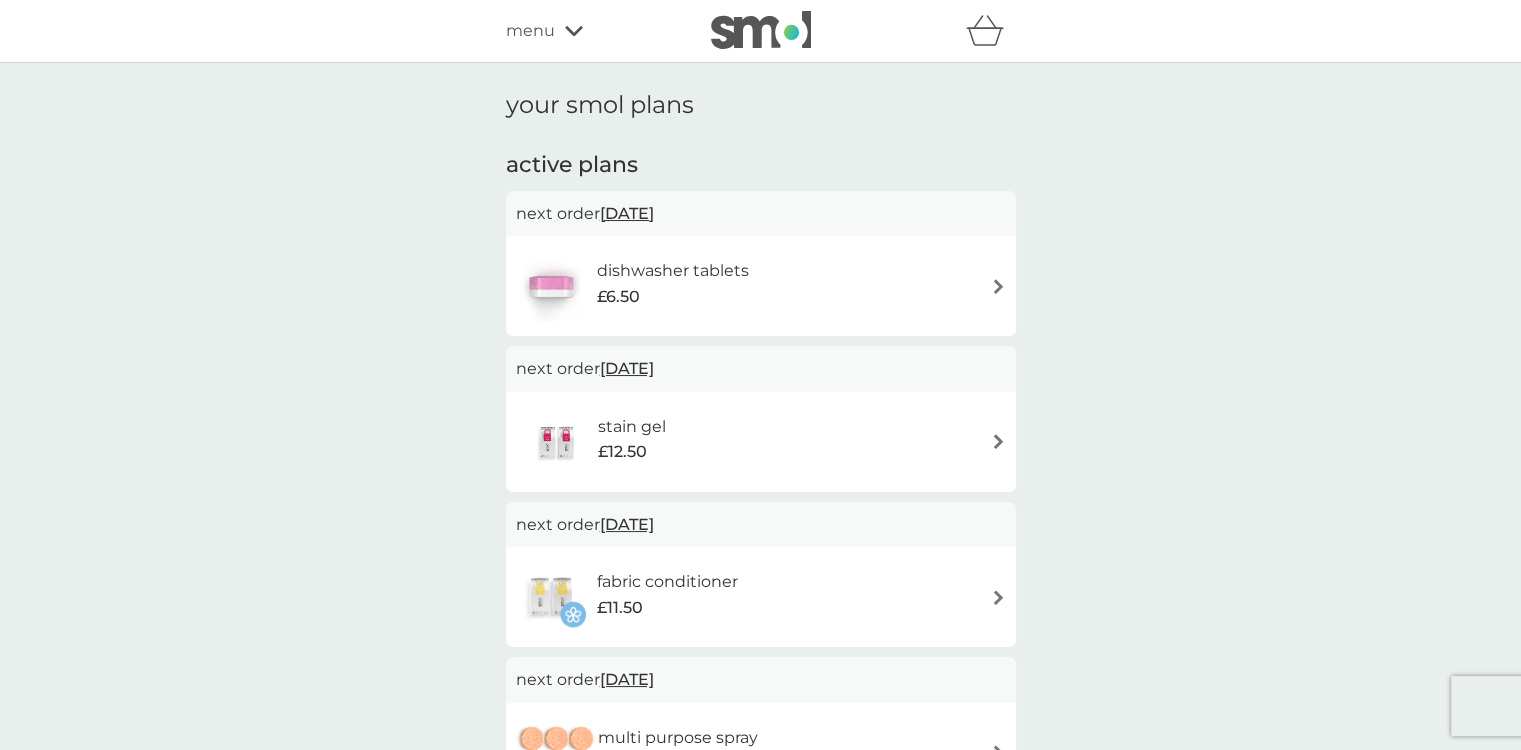 click on "[DATE]" at bounding box center [627, 368] 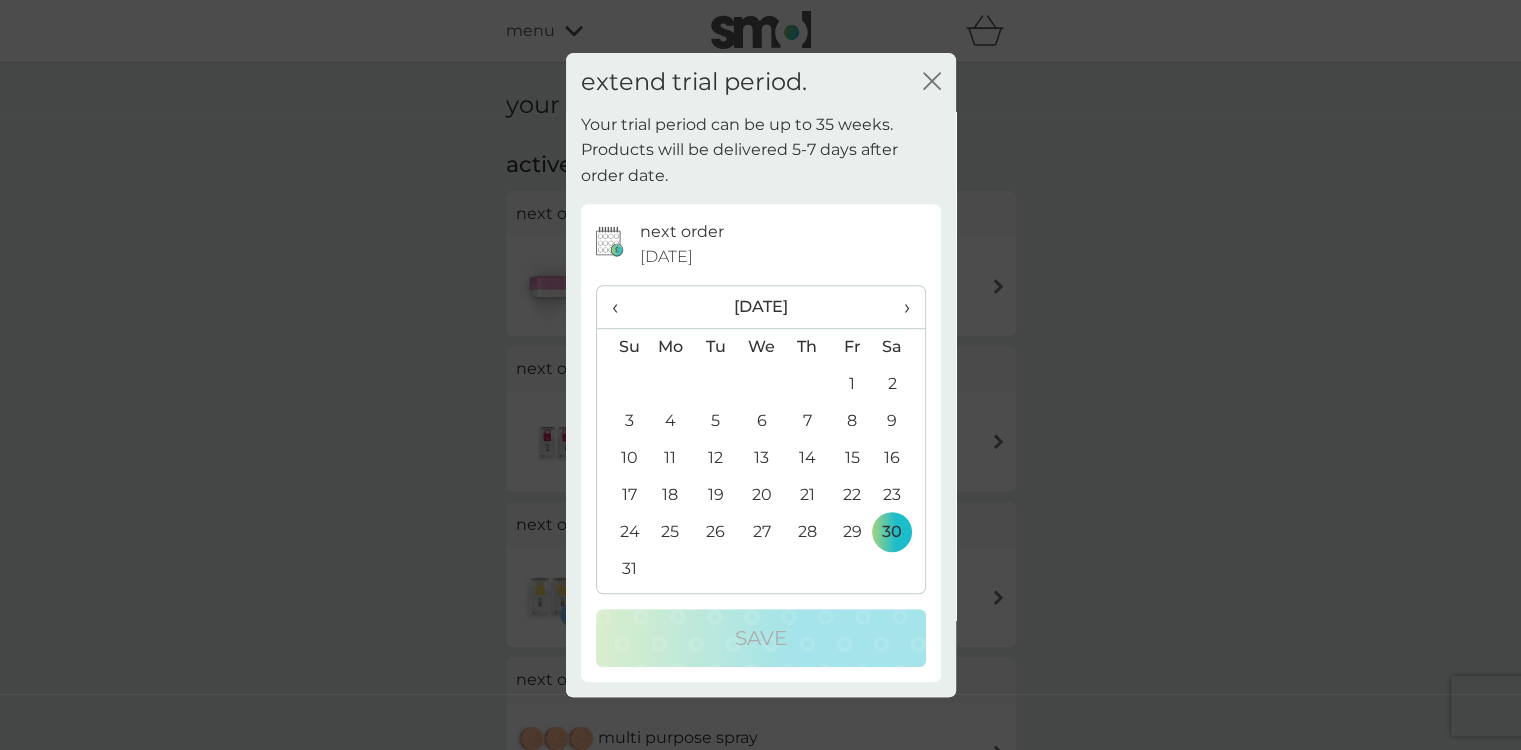 click 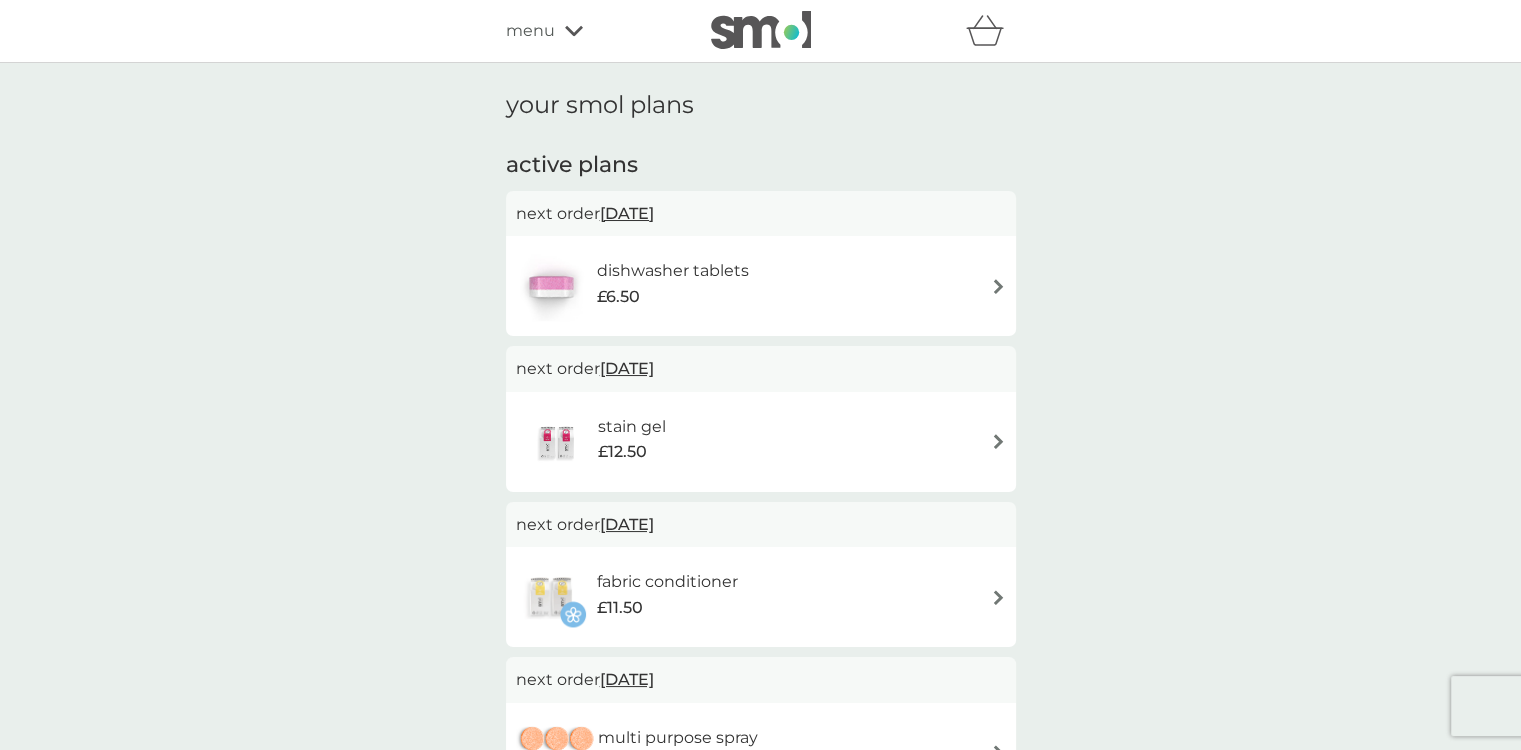 click on "stain gel" at bounding box center [632, 427] 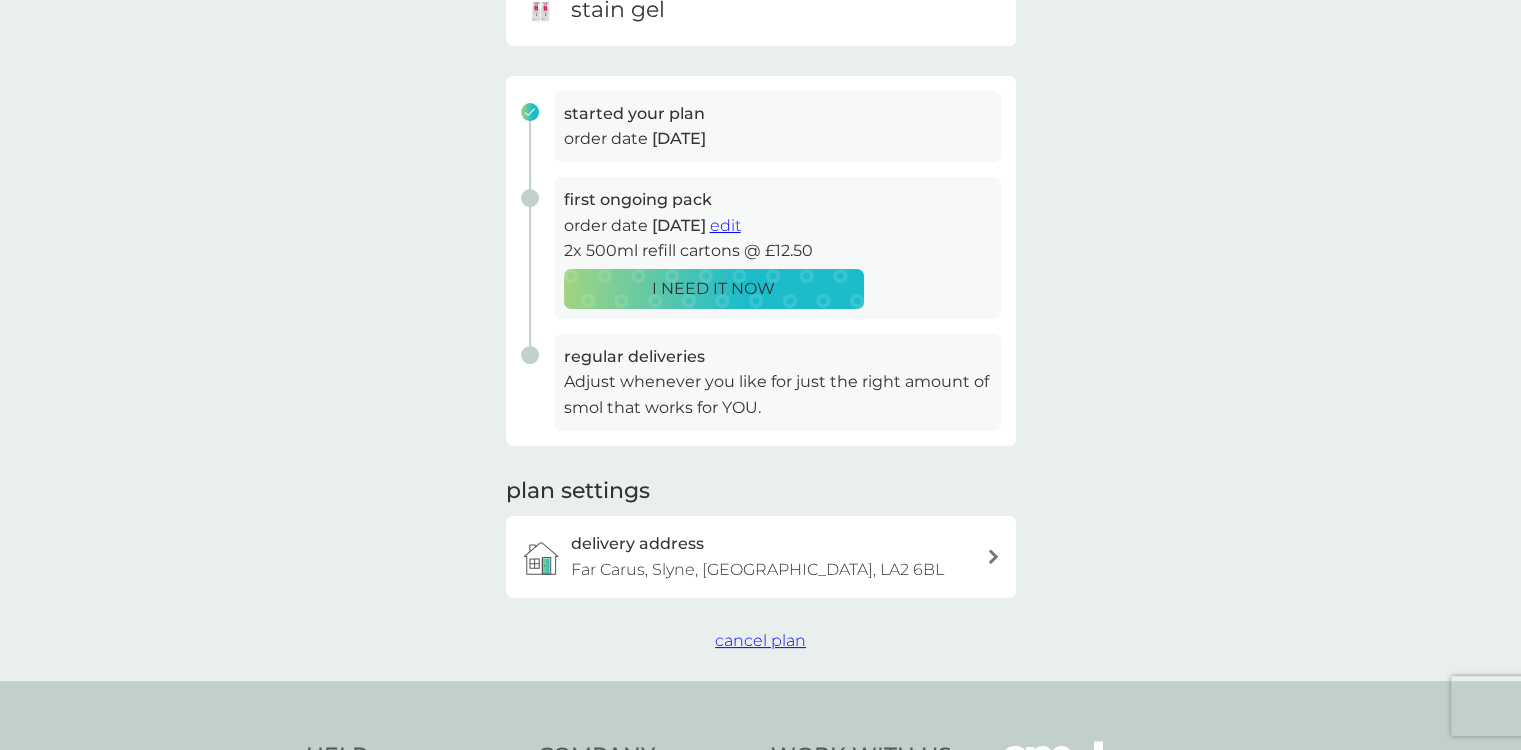 scroll, scrollTop: 400, scrollLeft: 0, axis: vertical 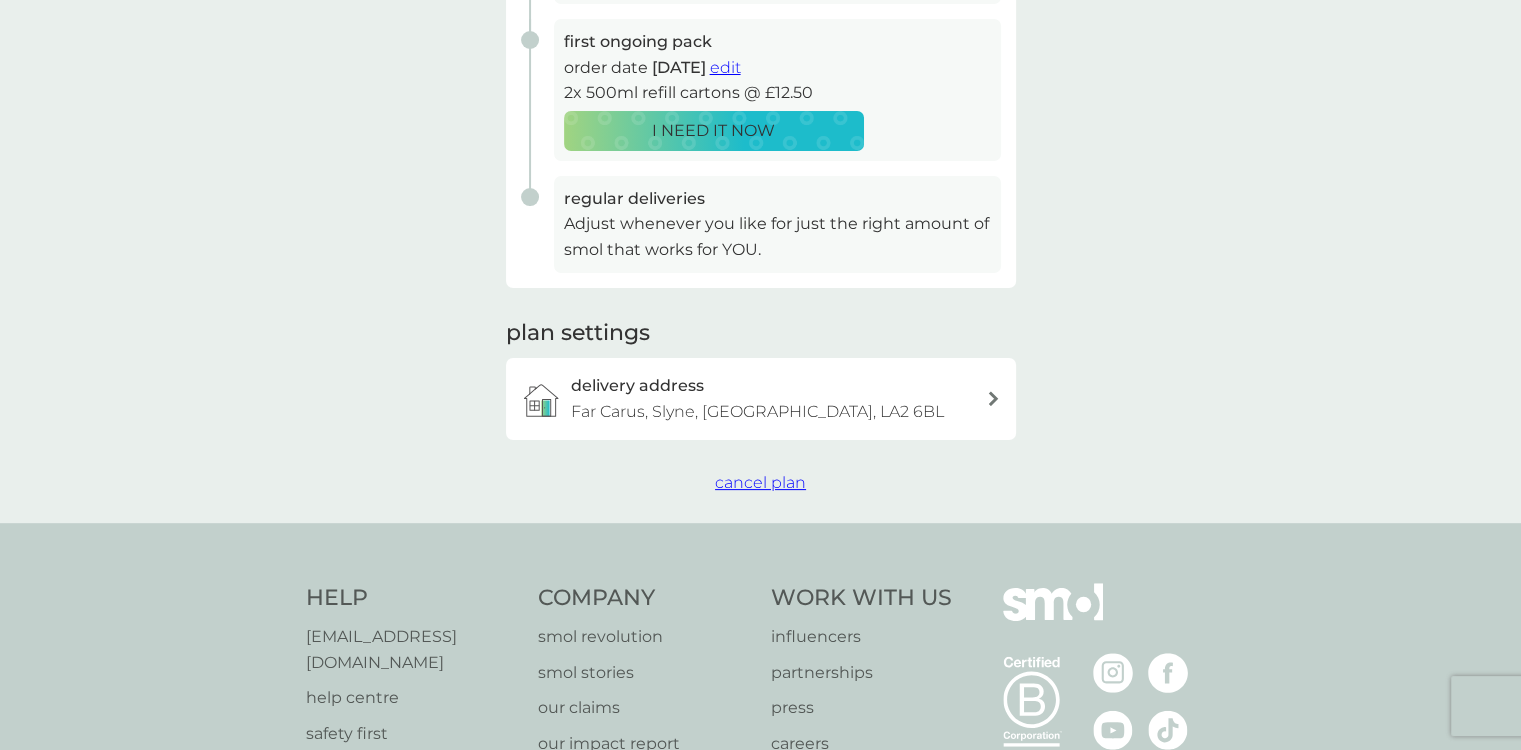 drag, startPoint x: 764, startPoint y: 485, endPoint x: 792, endPoint y: 485, distance: 28 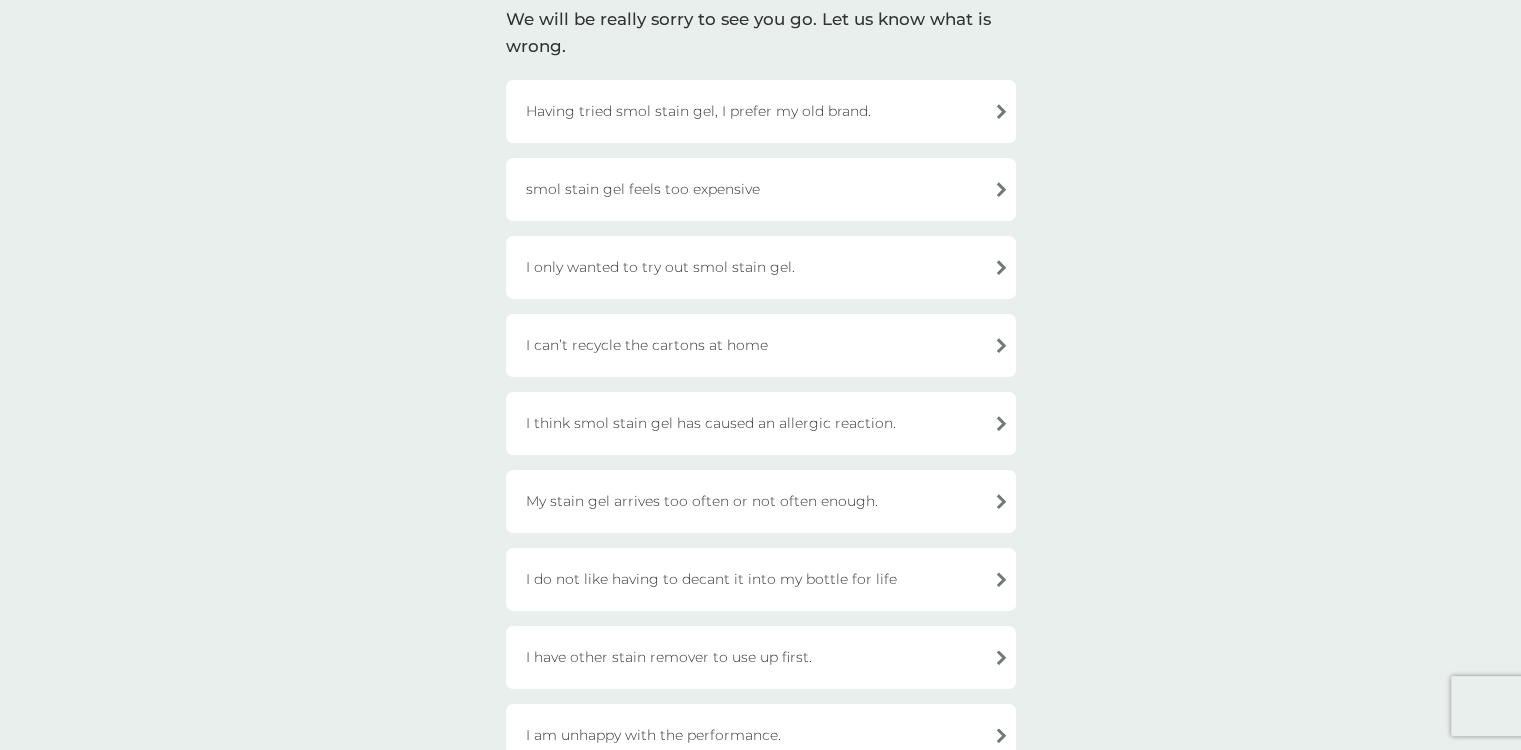 scroll, scrollTop: 400, scrollLeft: 0, axis: vertical 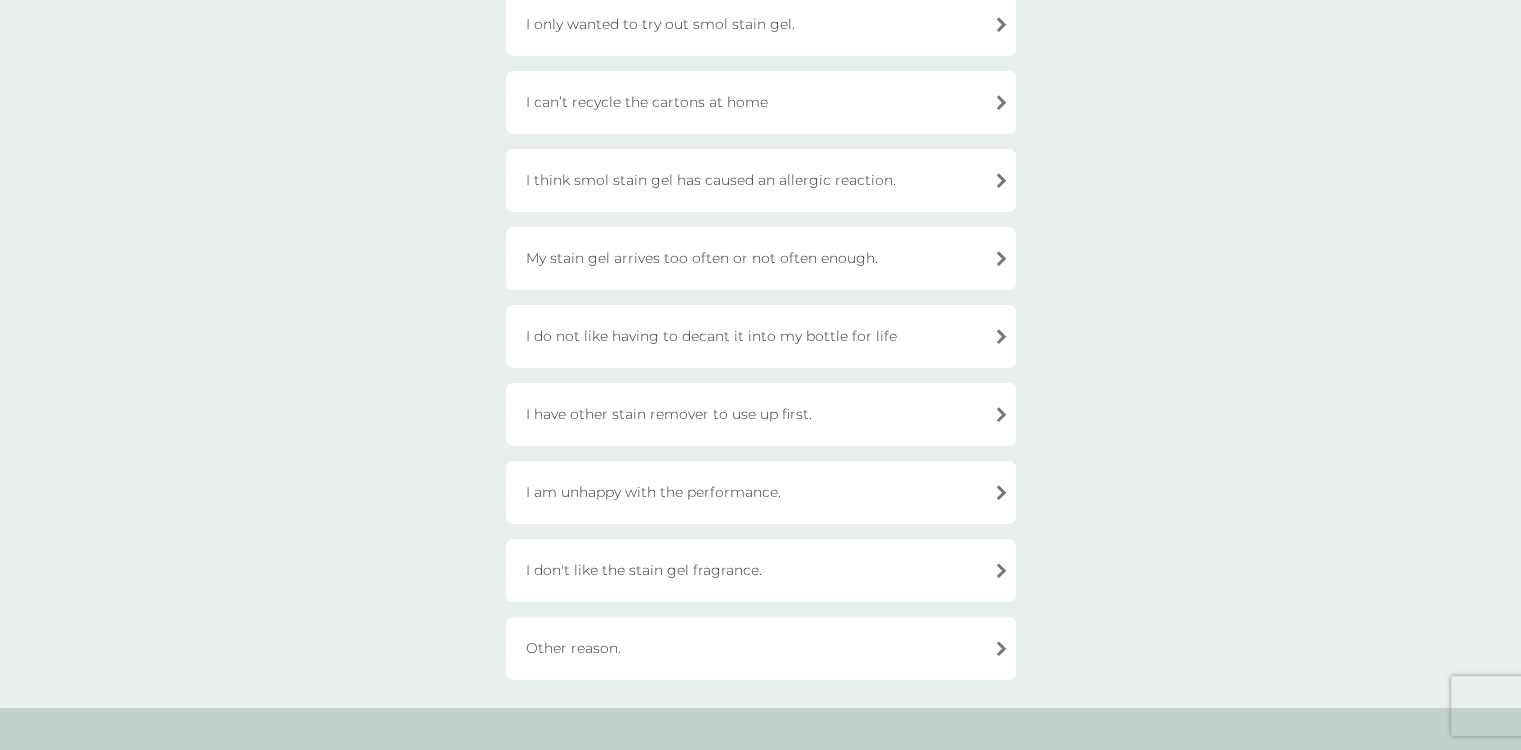 click on "I have other stain remover to use up first." at bounding box center [761, 414] 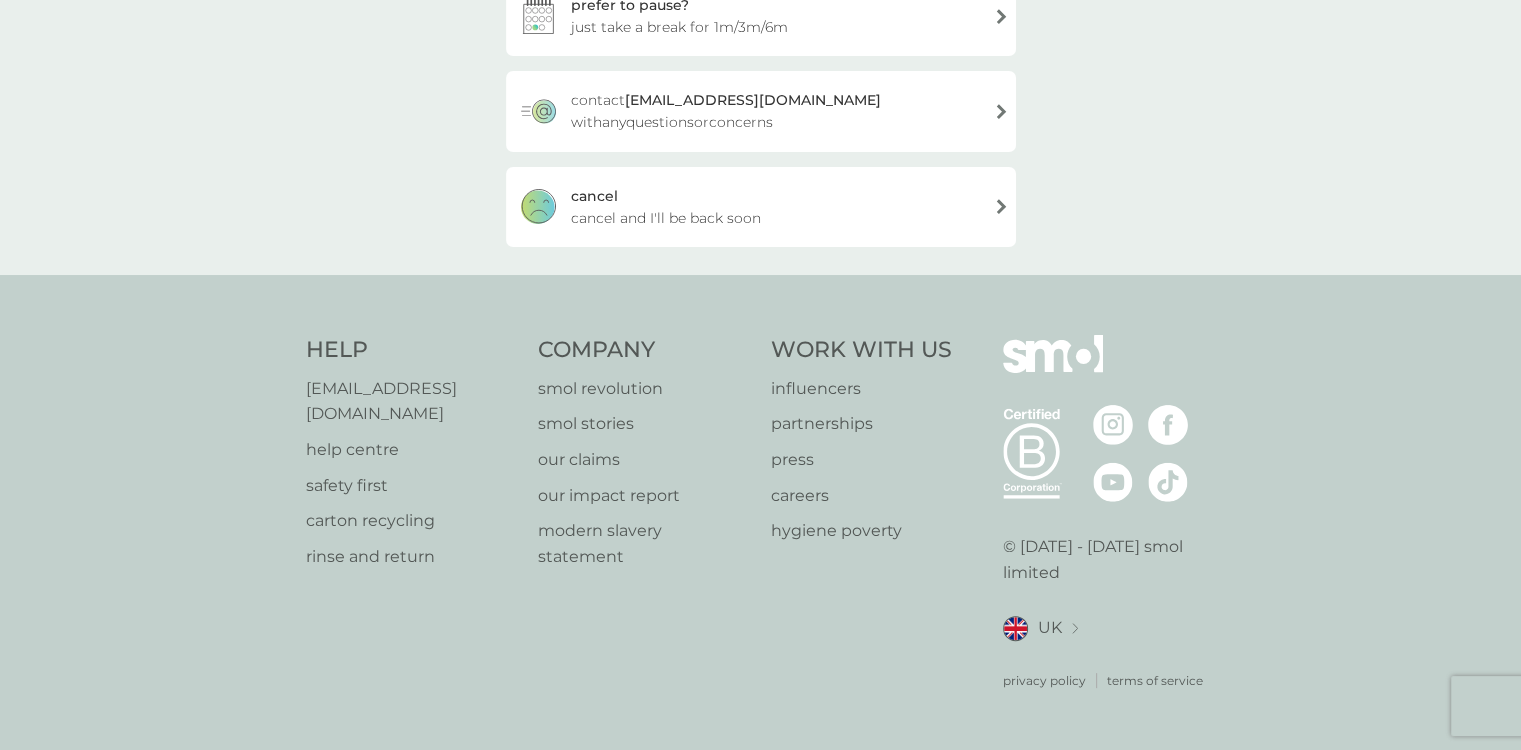 scroll, scrollTop: 328, scrollLeft: 0, axis: vertical 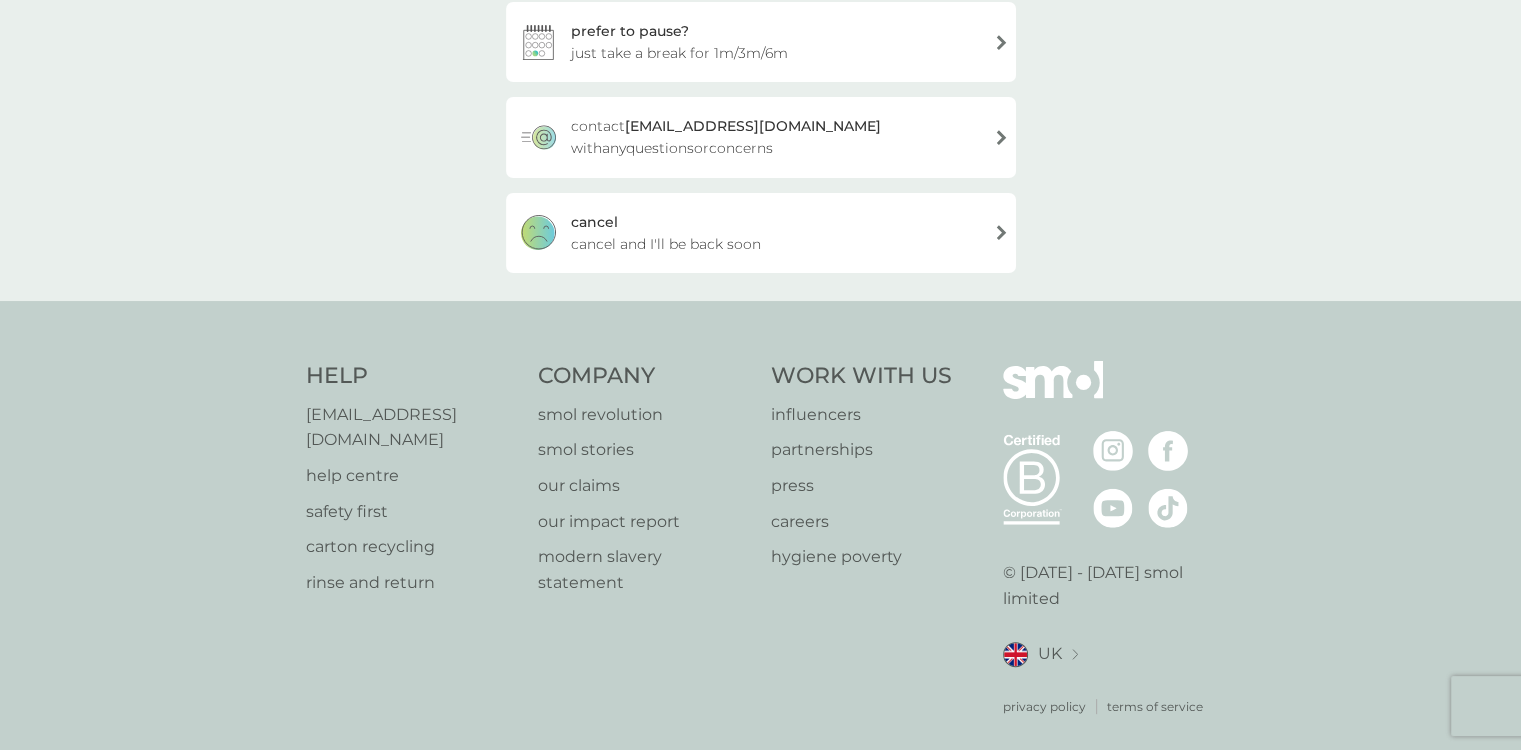 click on "cancel and I'll be back soon" at bounding box center [666, 244] 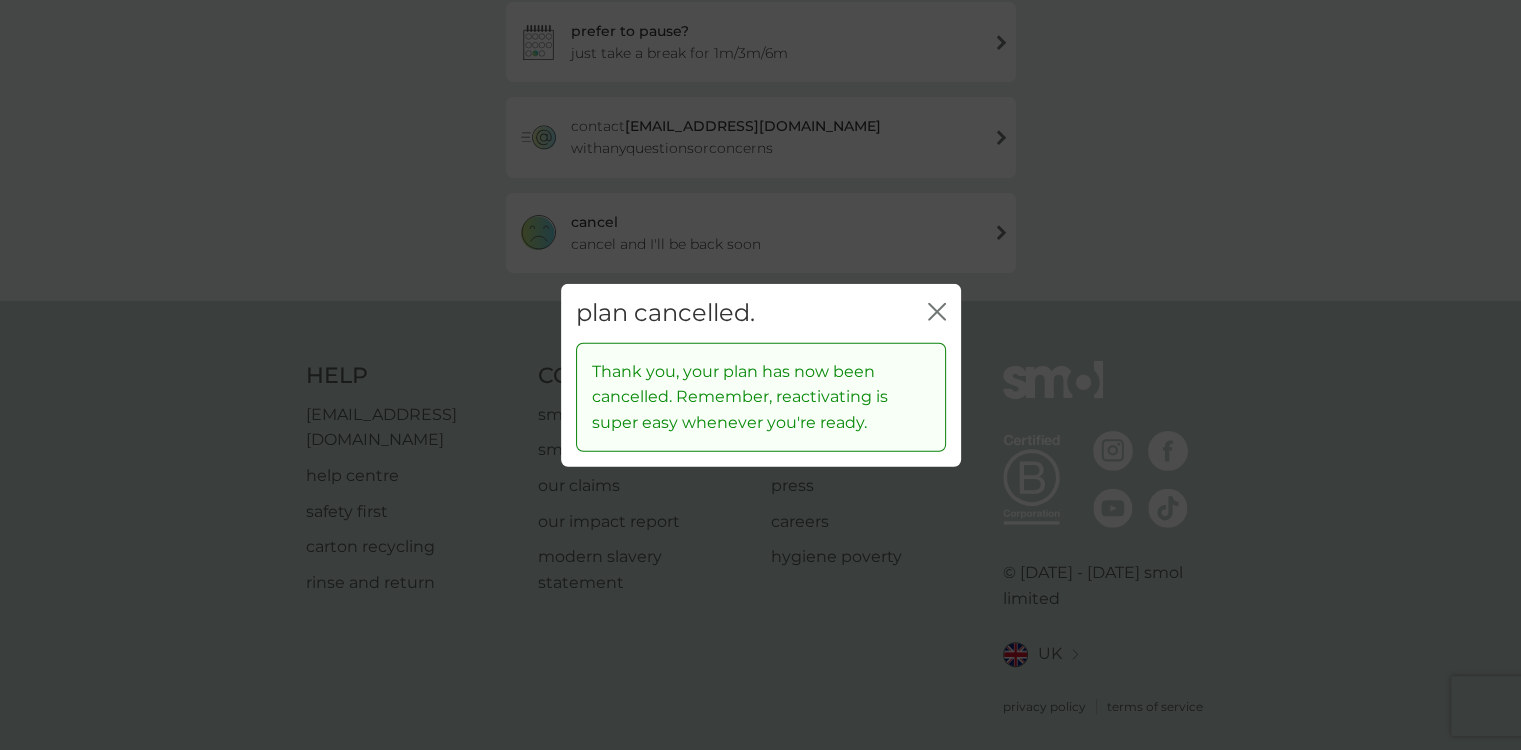 click on "close" 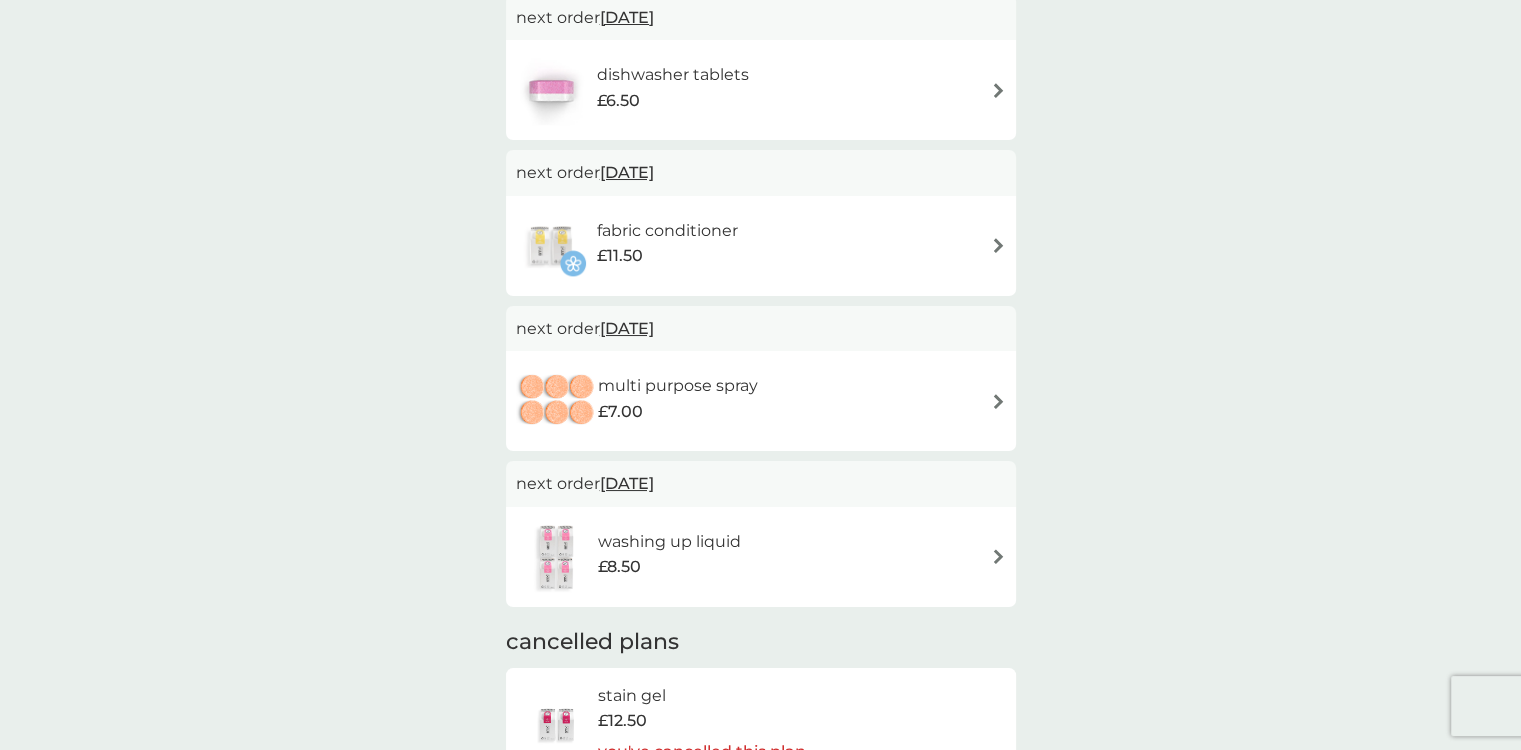 scroll, scrollTop: 200, scrollLeft: 0, axis: vertical 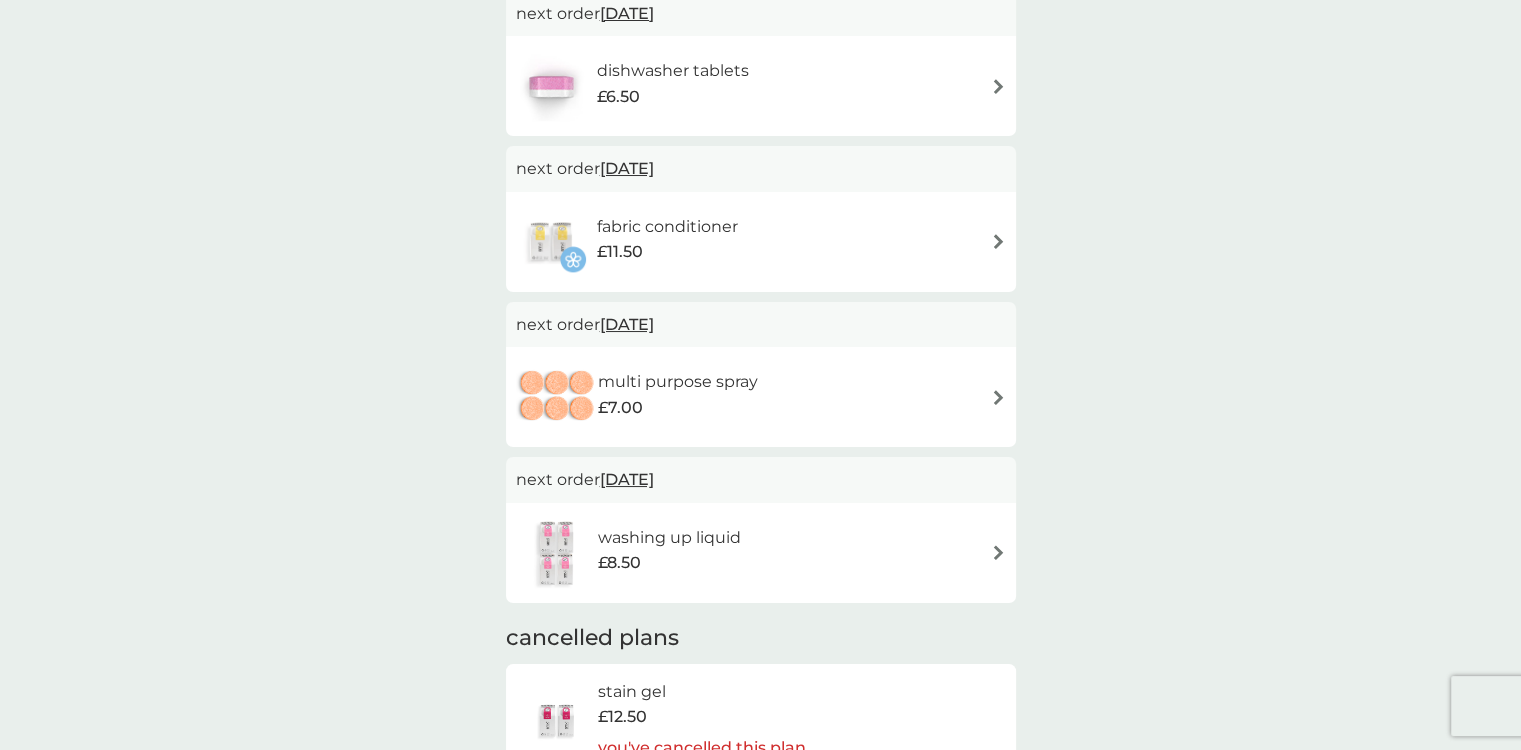 click at bounding box center (998, 241) 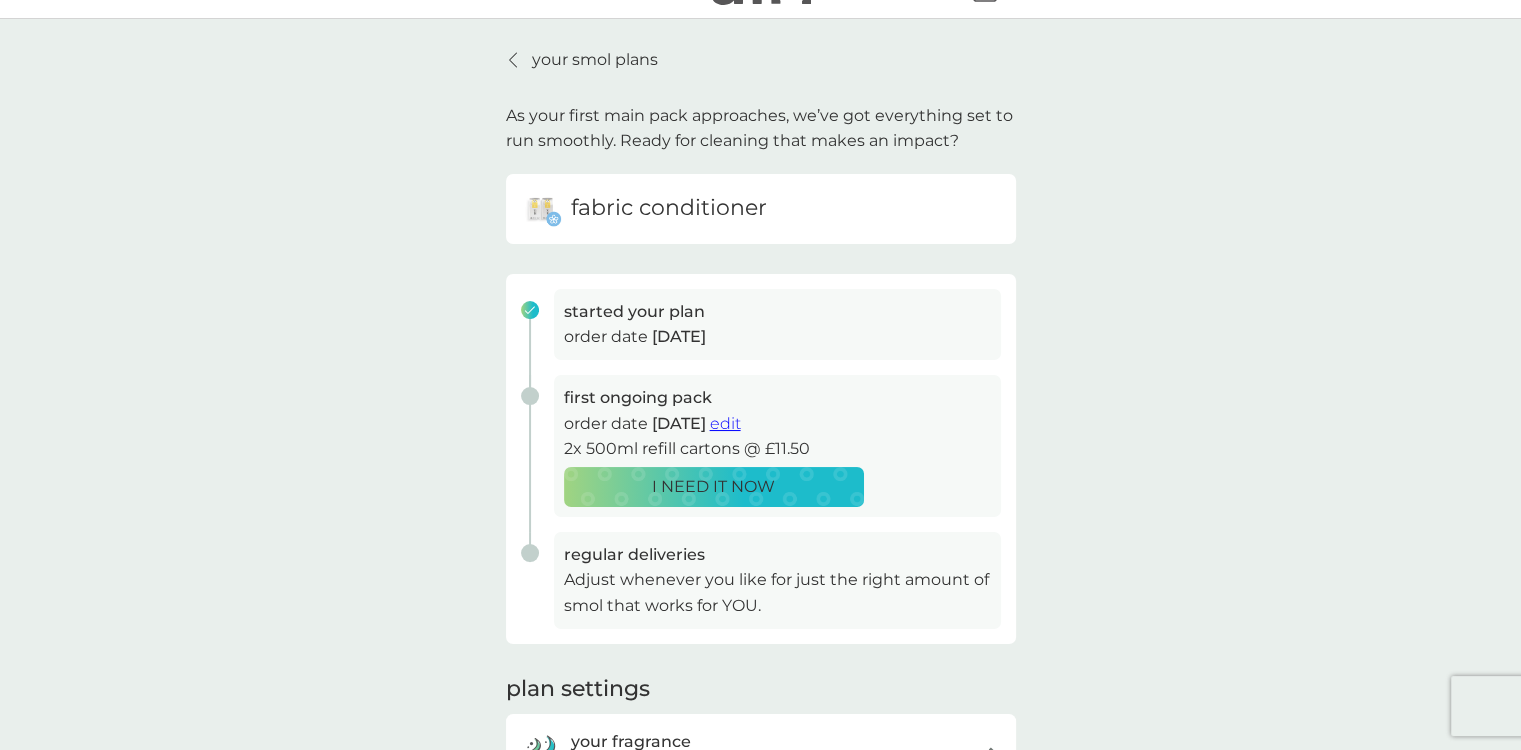 scroll, scrollTop: 0, scrollLeft: 0, axis: both 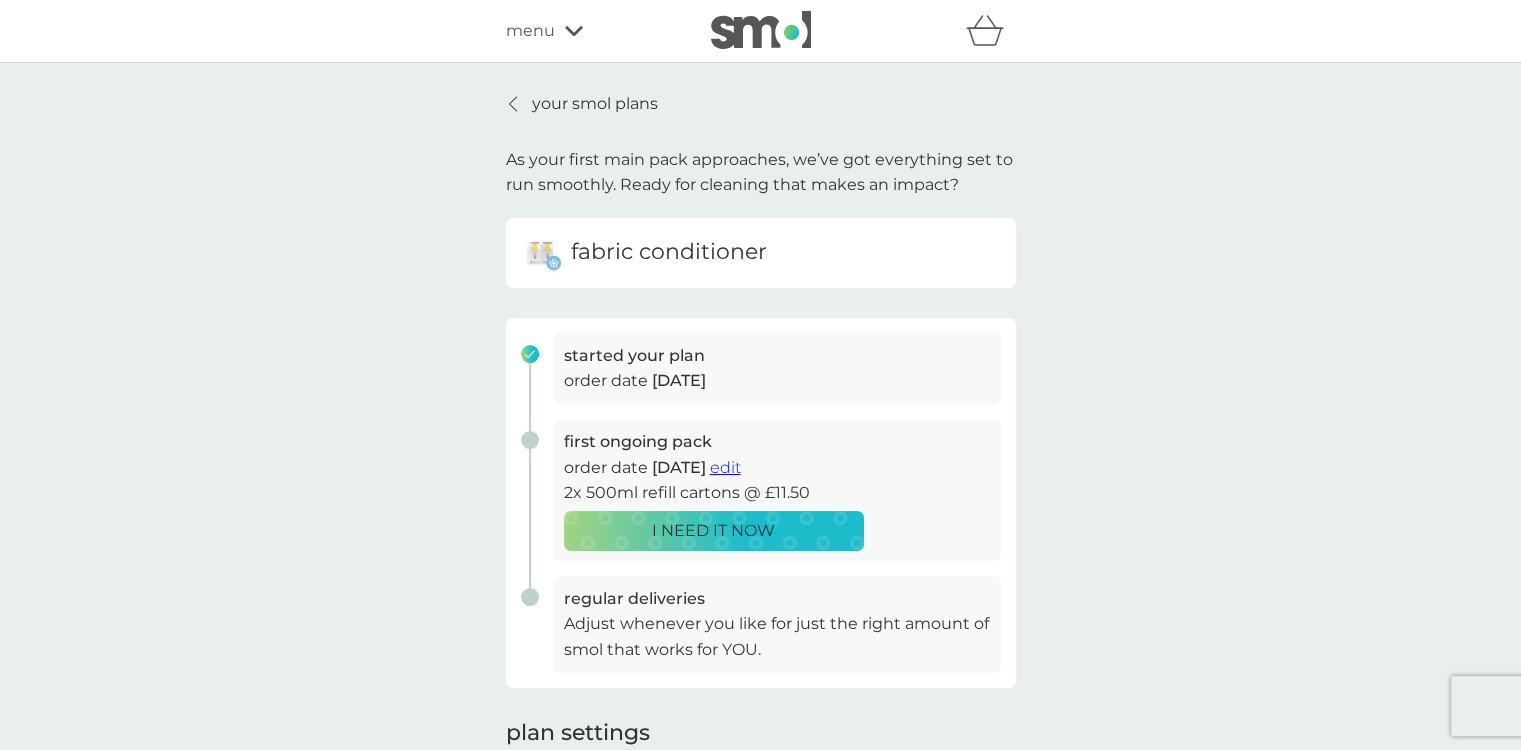 click on "fabric conditioner" at bounding box center (669, 252) 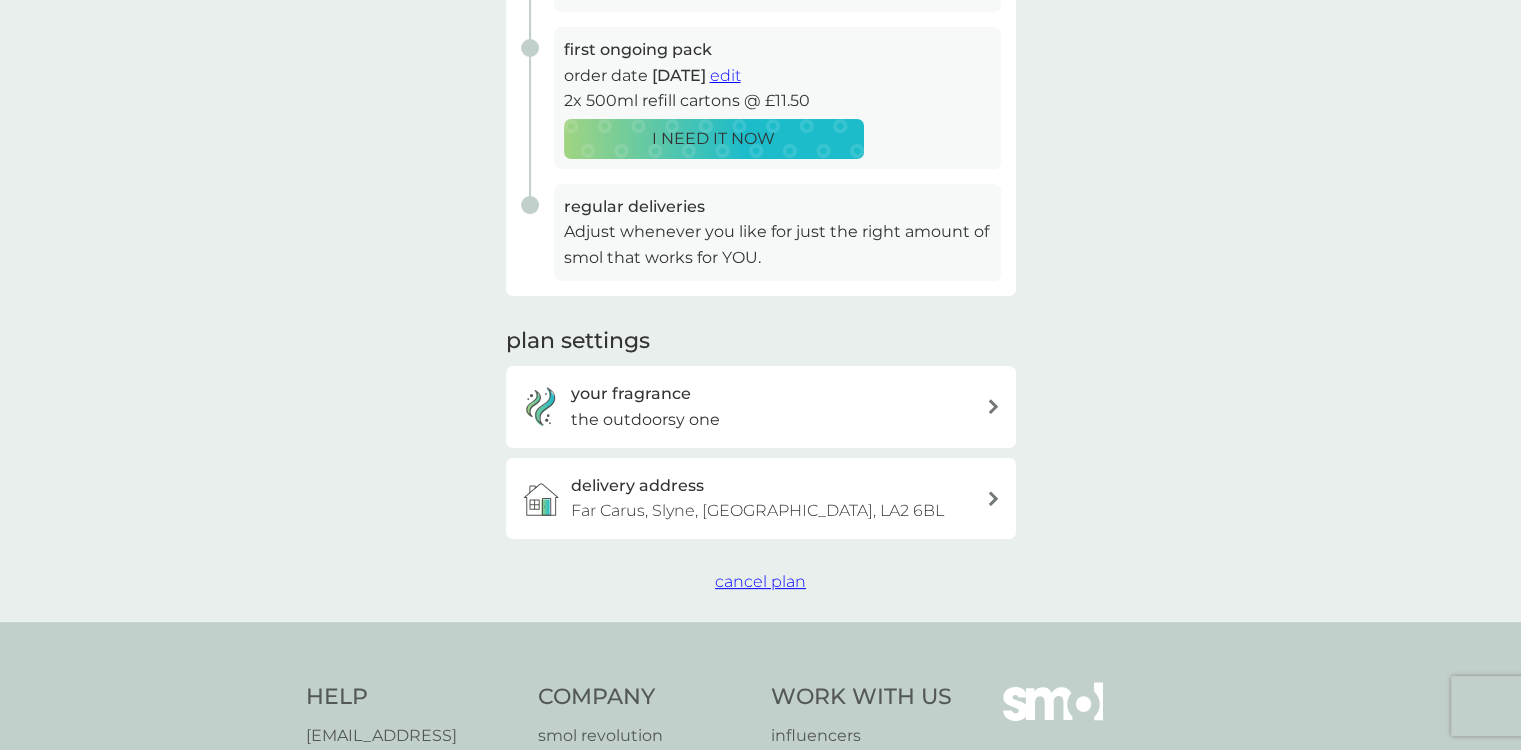 scroll, scrollTop: 400, scrollLeft: 0, axis: vertical 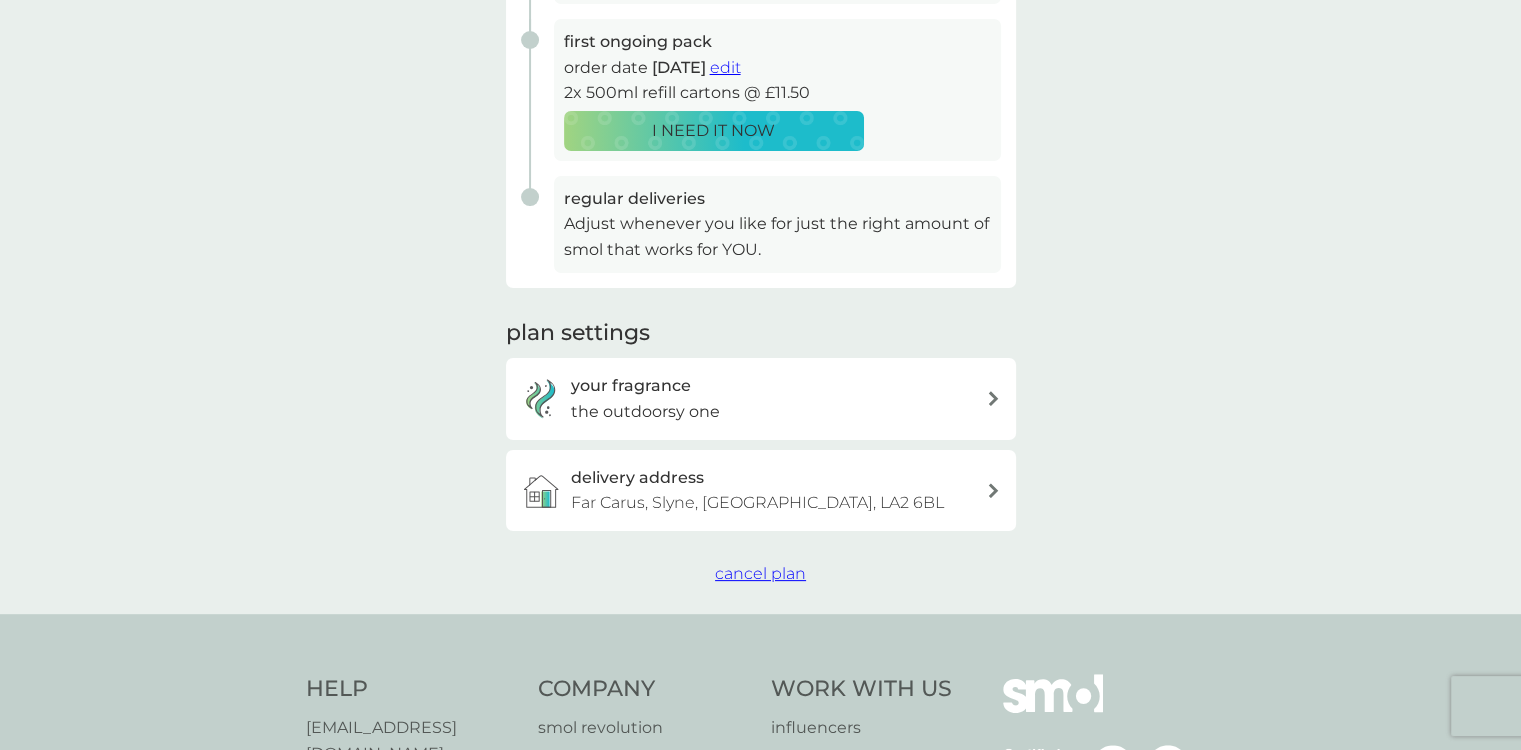 drag, startPoint x: 762, startPoint y: 571, endPoint x: 799, endPoint y: 551, distance: 42.059483 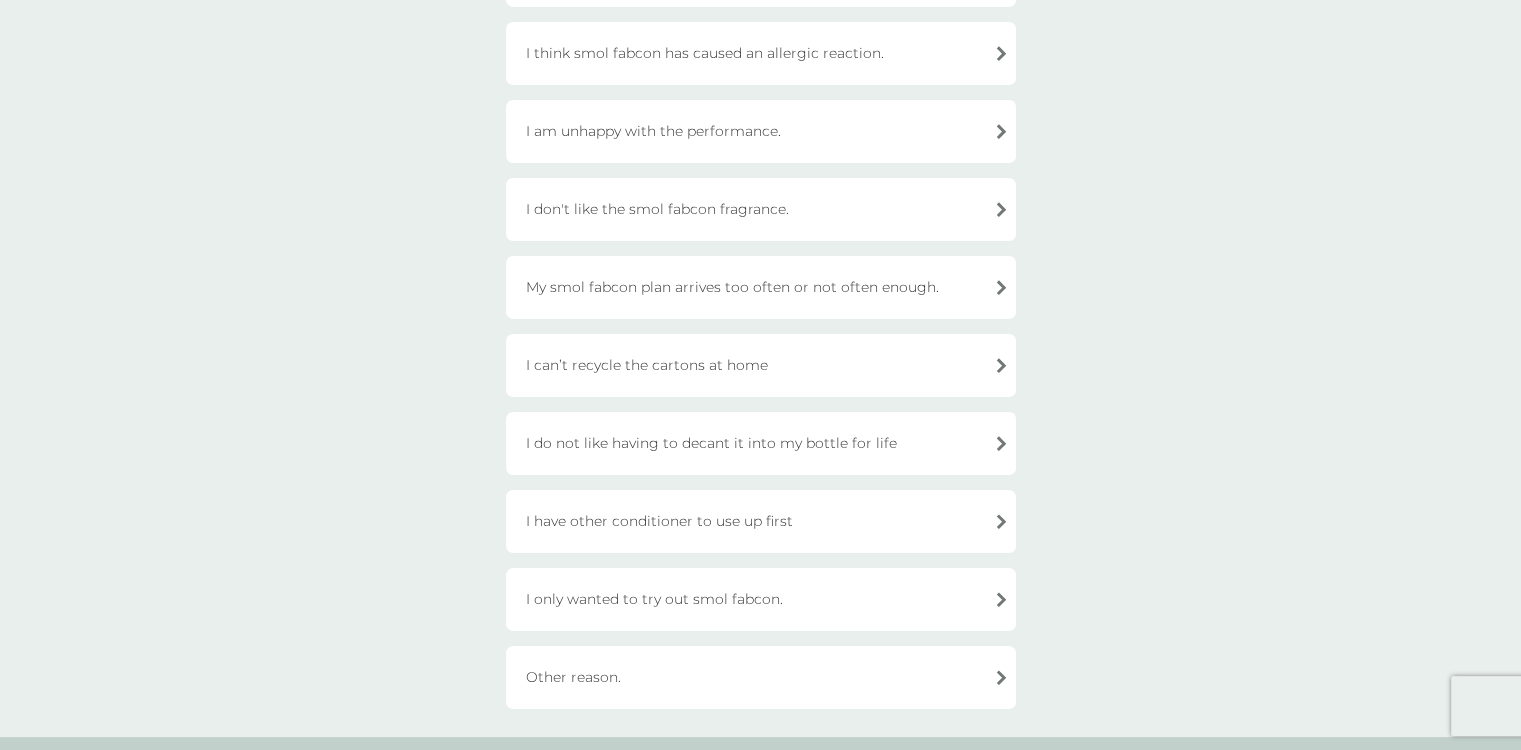 scroll, scrollTop: 300, scrollLeft: 0, axis: vertical 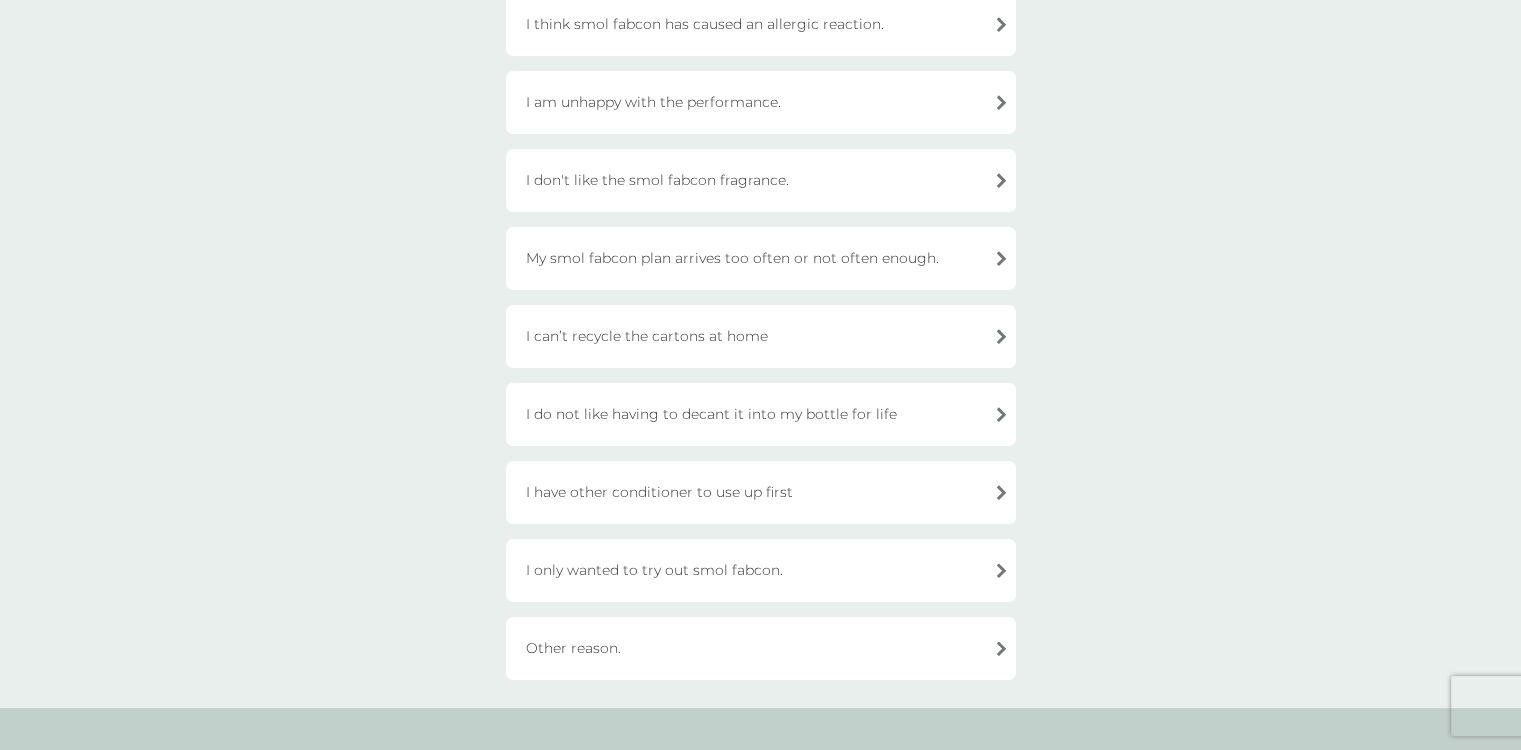 click on "I have other conditioner to use up first" at bounding box center [761, 492] 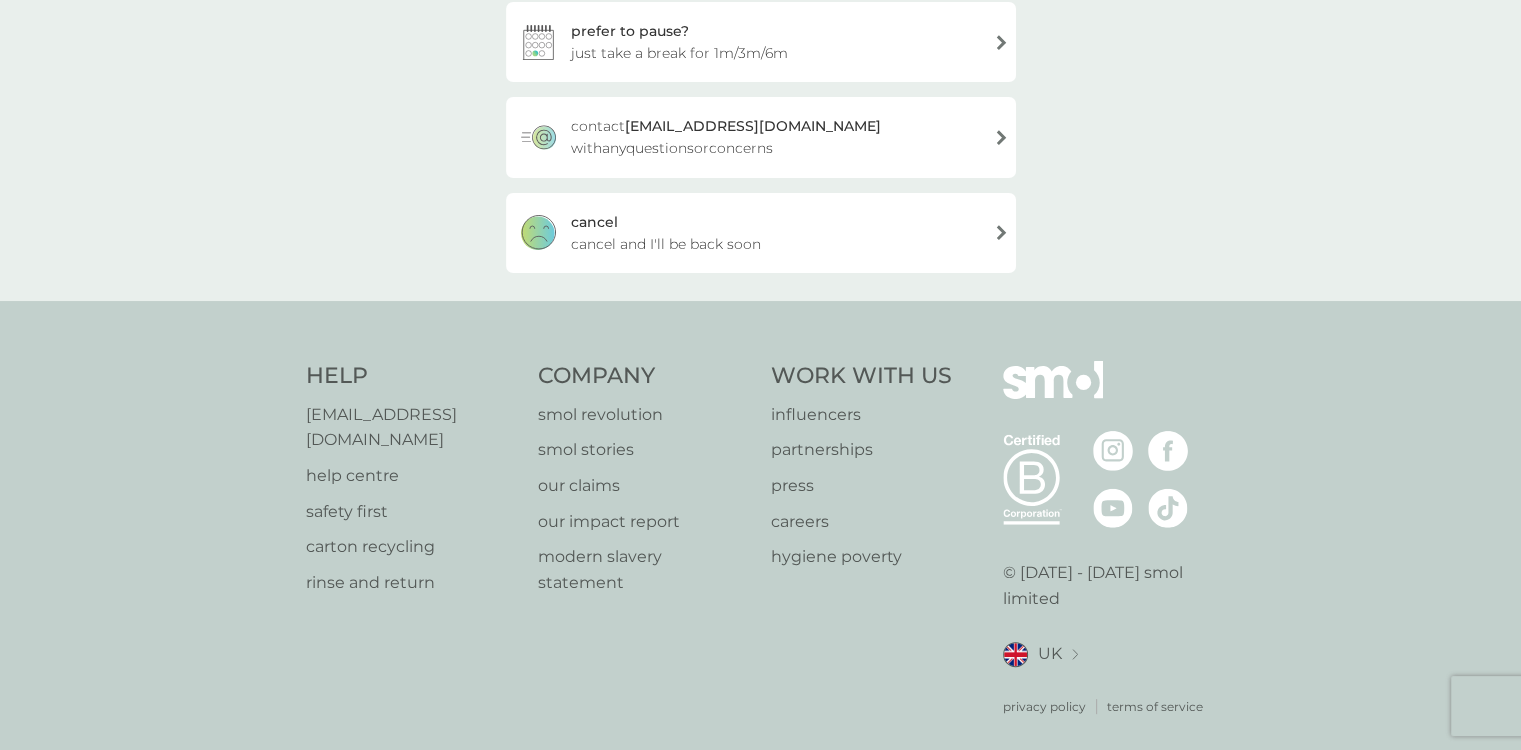 click on "cancel and I'll be back soon" at bounding box center (666, 244) 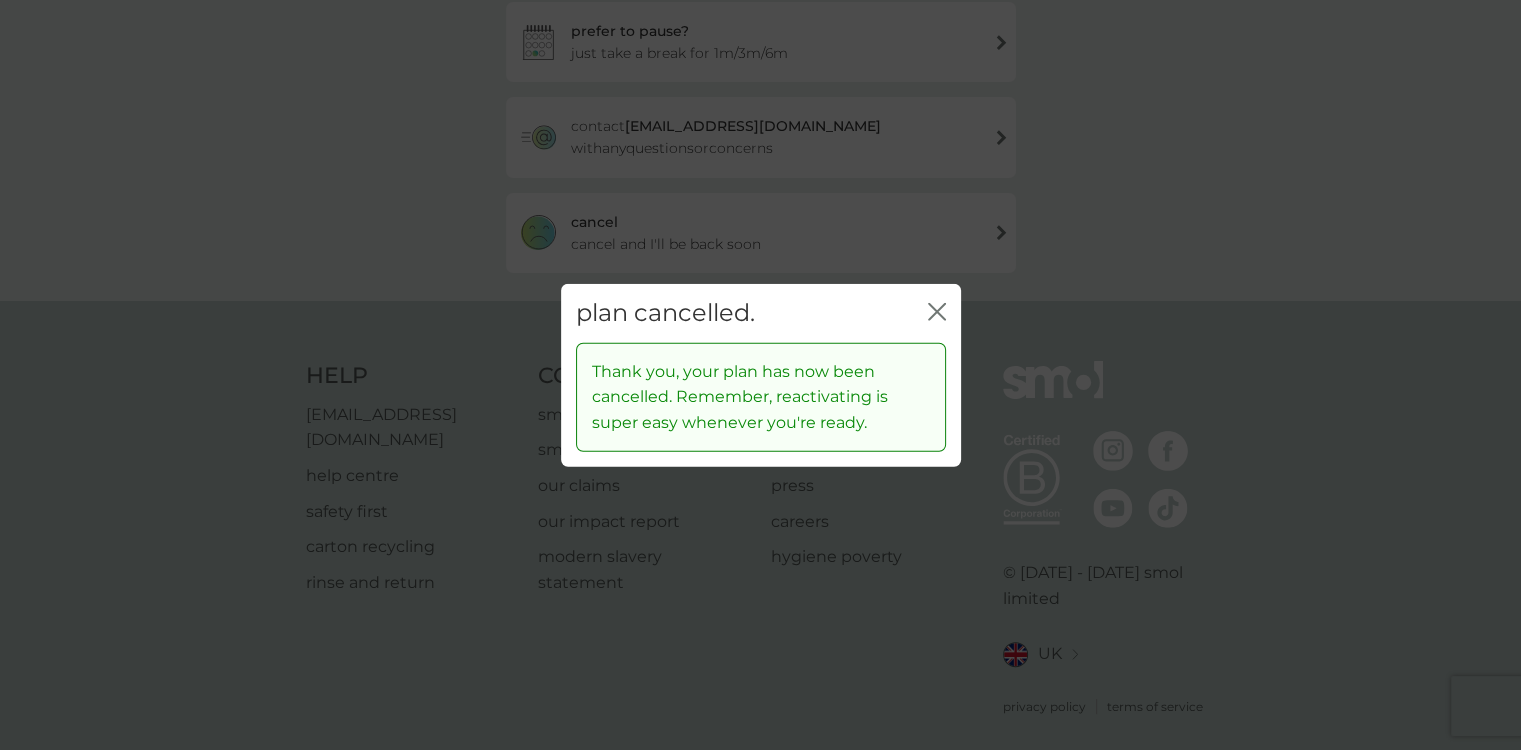 click on "plan cancelled. close" at bounding box center [761, 313] 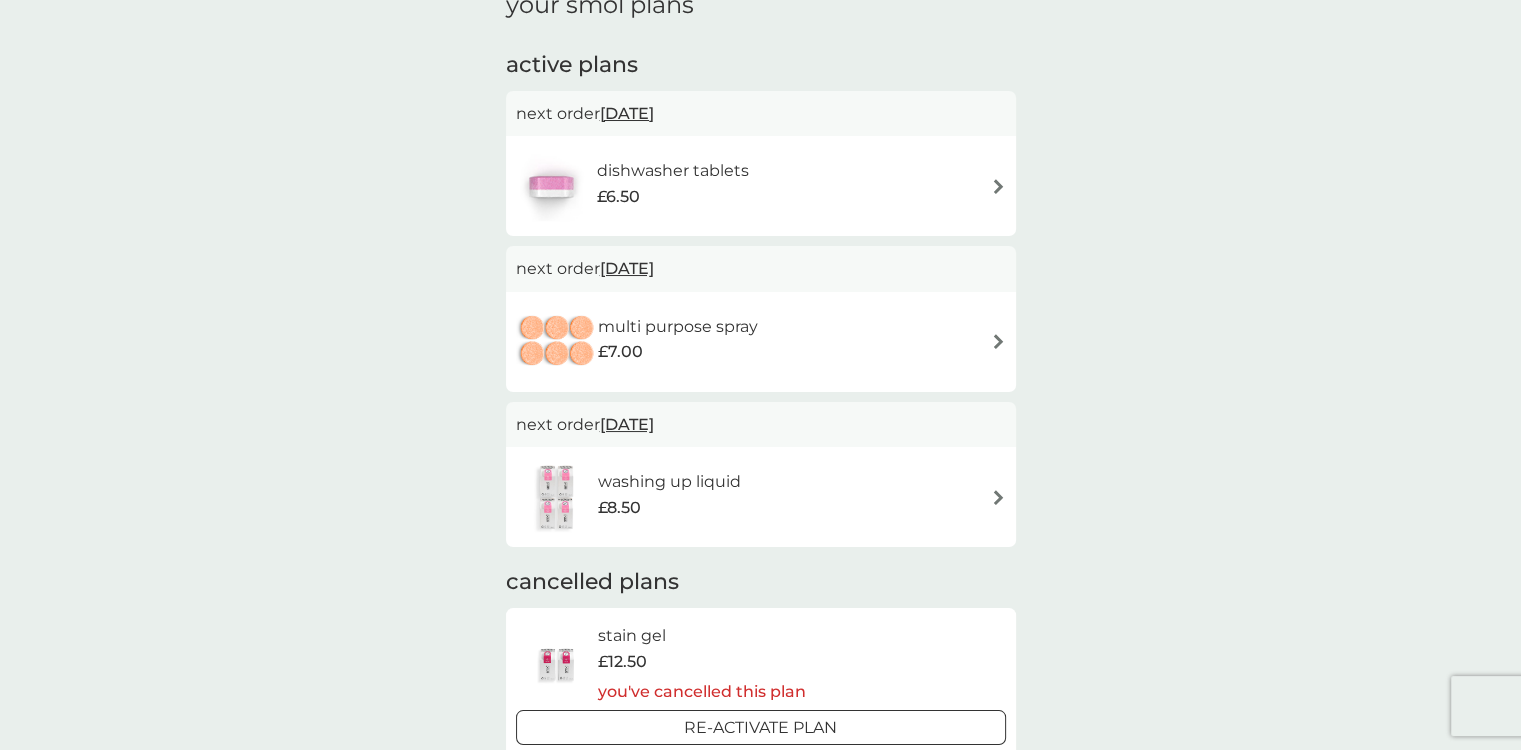 scroll, scrollTop: 100, scrollLeft: 0, axis: vertical 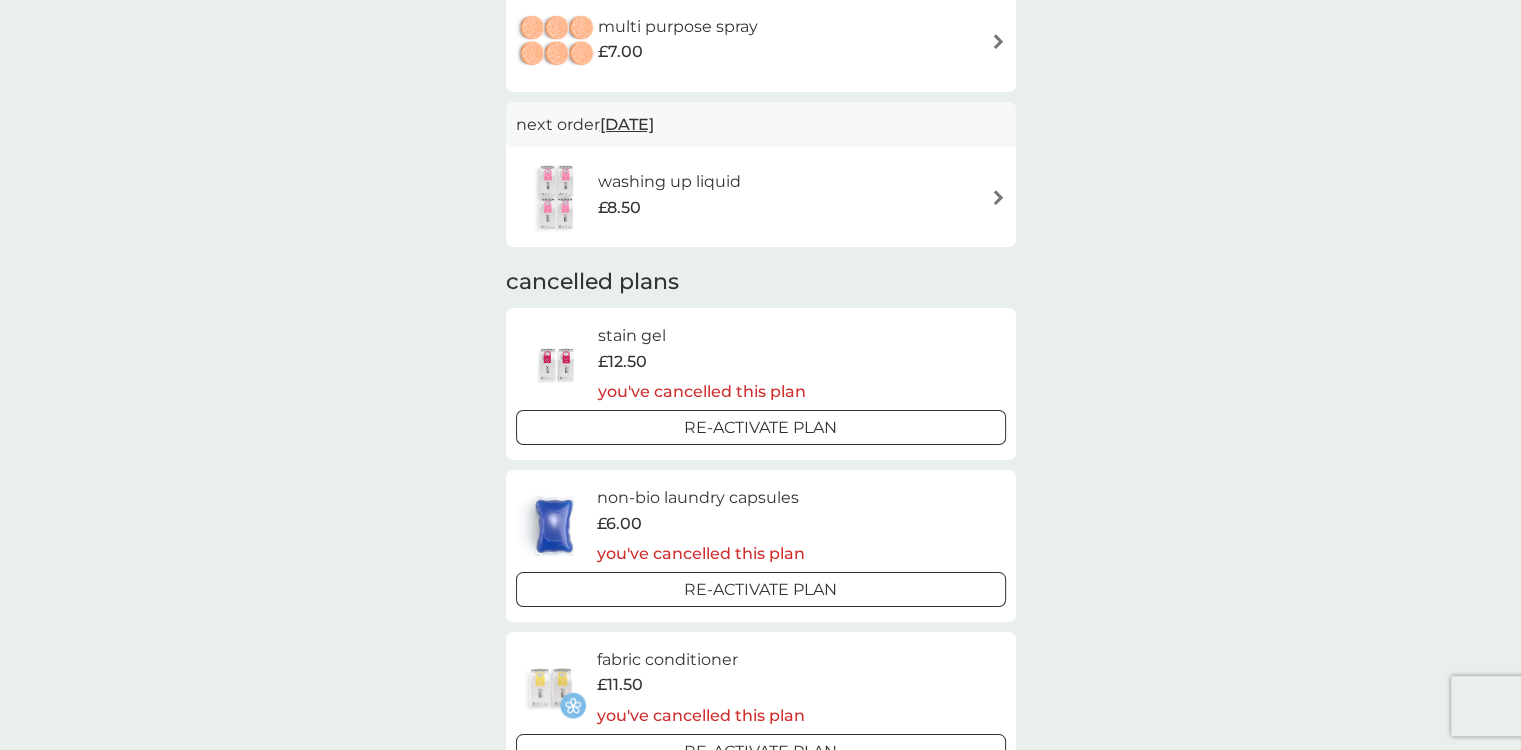 click on "washing up liquid" at bounding box center [669, 182] 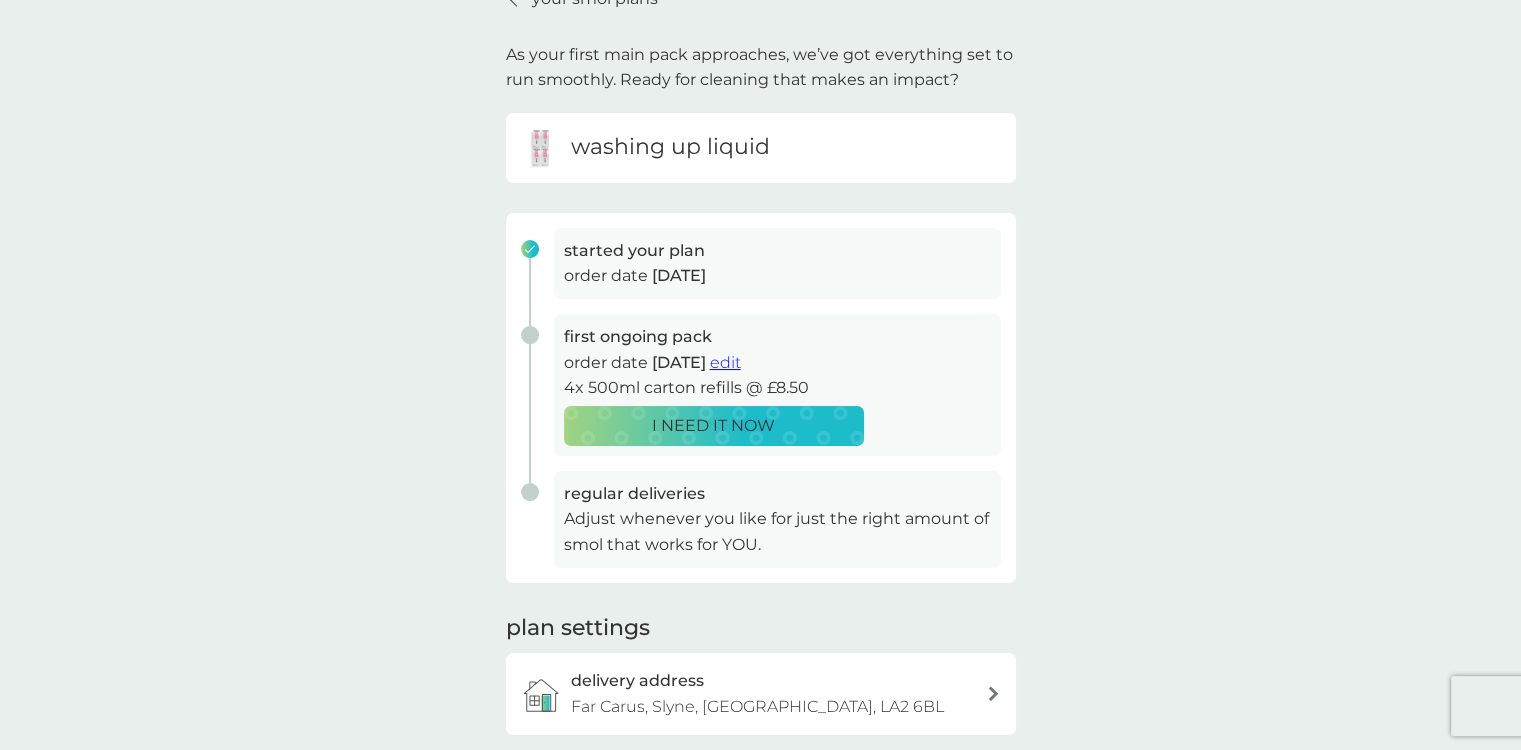 scroll, scrollTop: 0, scrollLeft: 0, axis: both 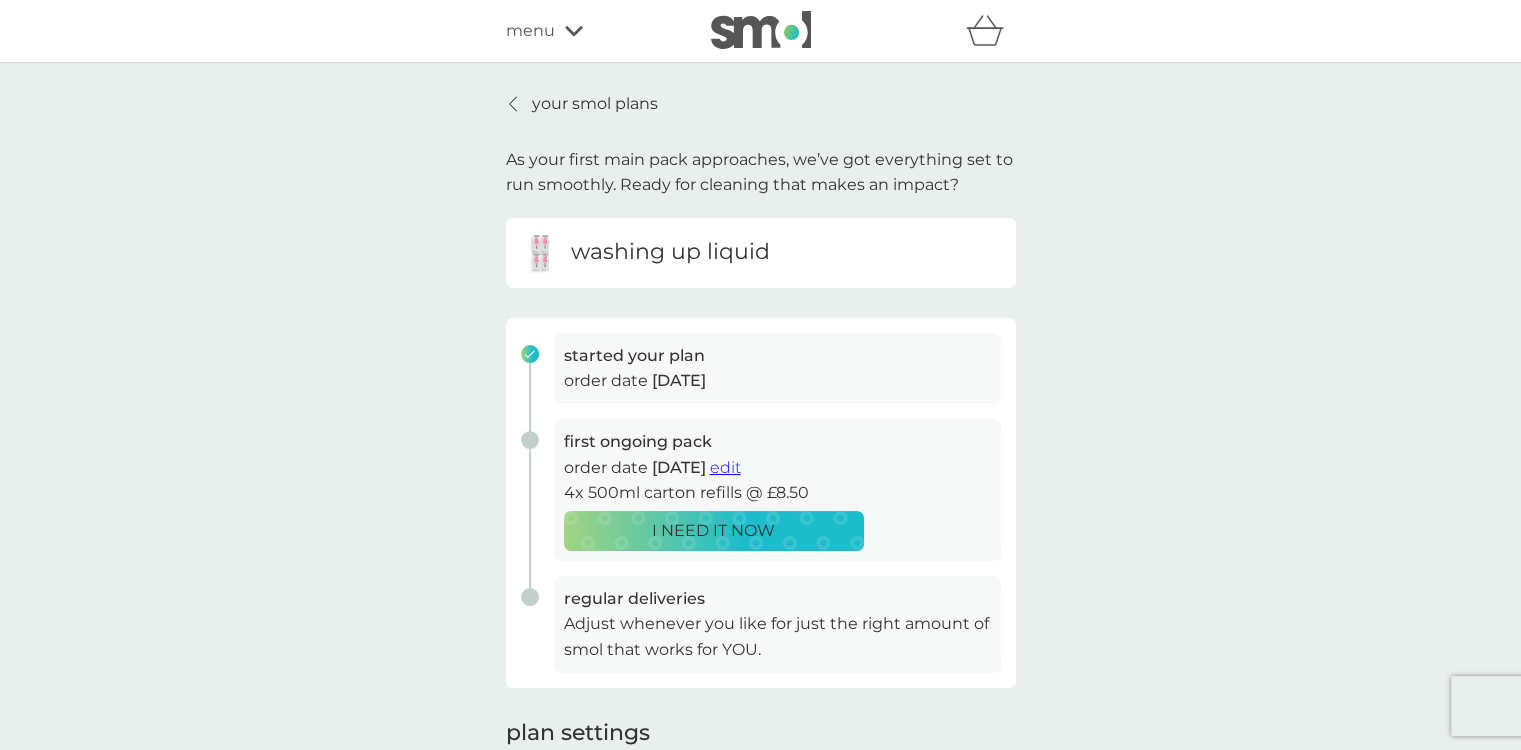 click on "washing up liquid" at bounding box center (670, 252) 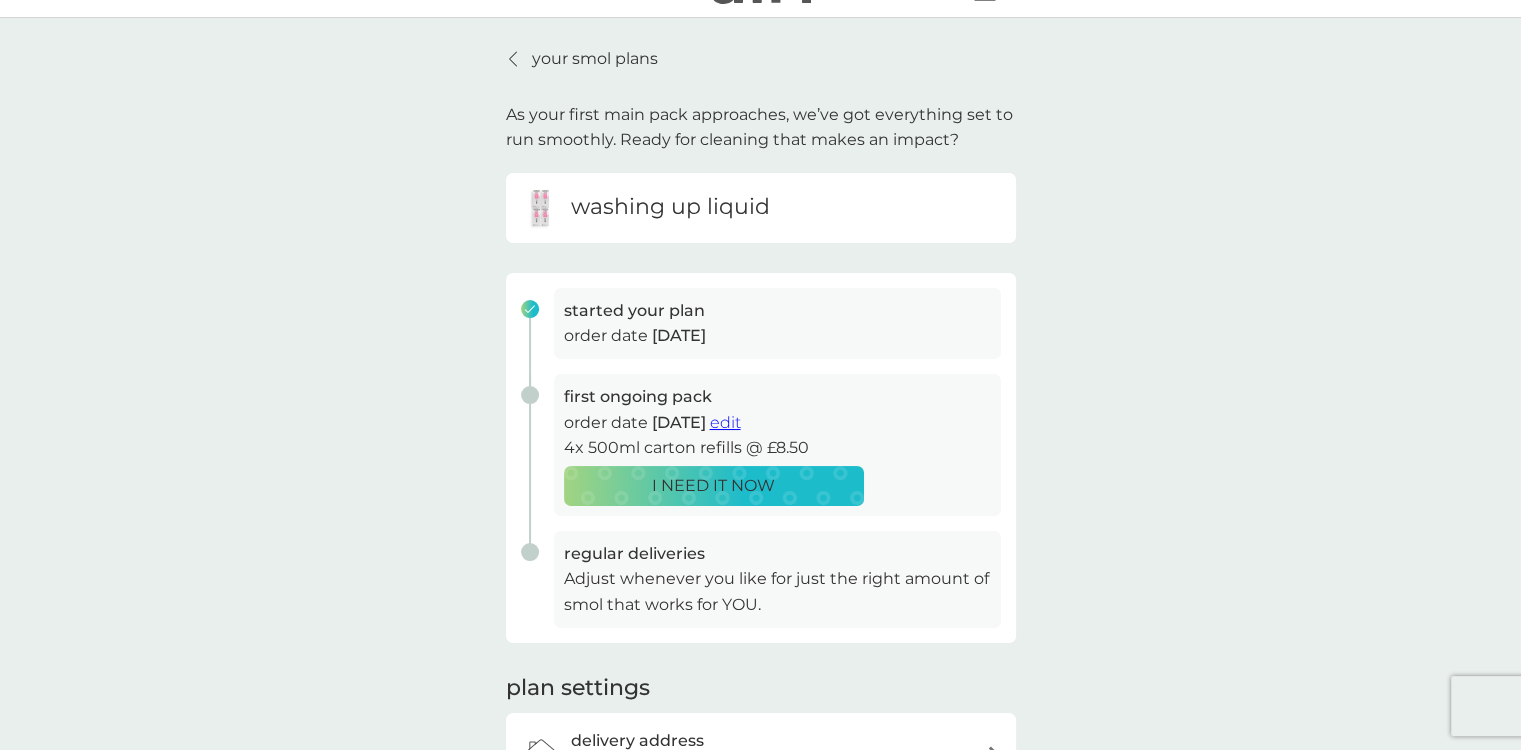 scroll, scrollTop: 0, scrollLeft: 0, axis: both 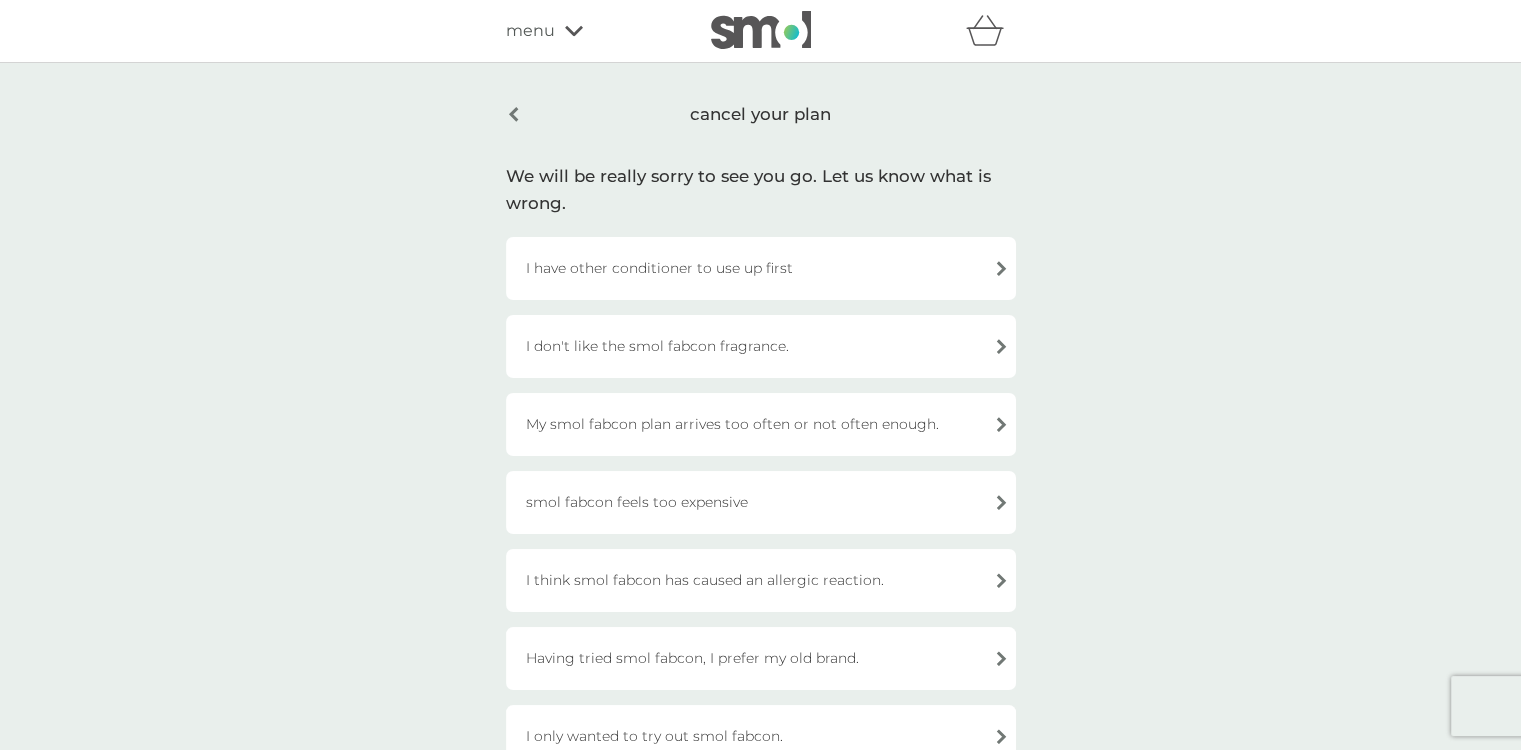 click on "menu" at bounding box center (530, 31) 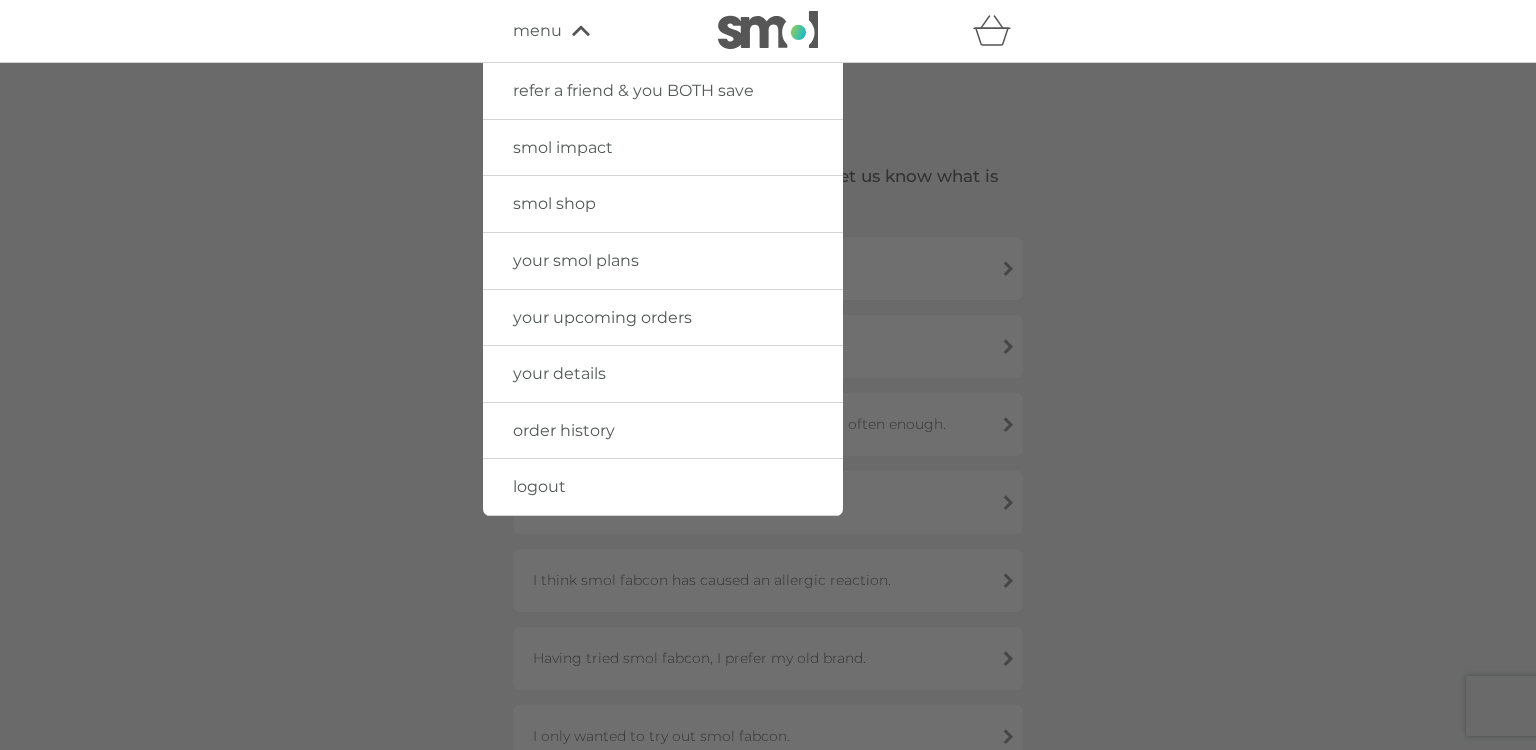 click at bounding box center [768, 438] 